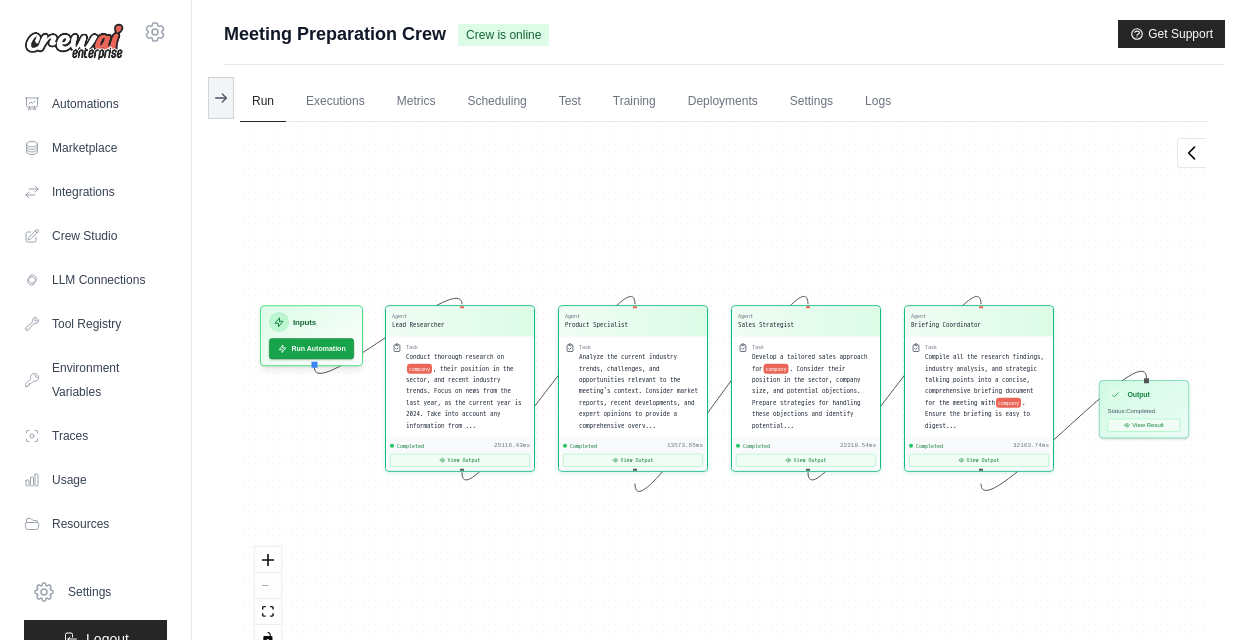scroll, scrollTop: 84, scrollLeft: 0, axis: vertical 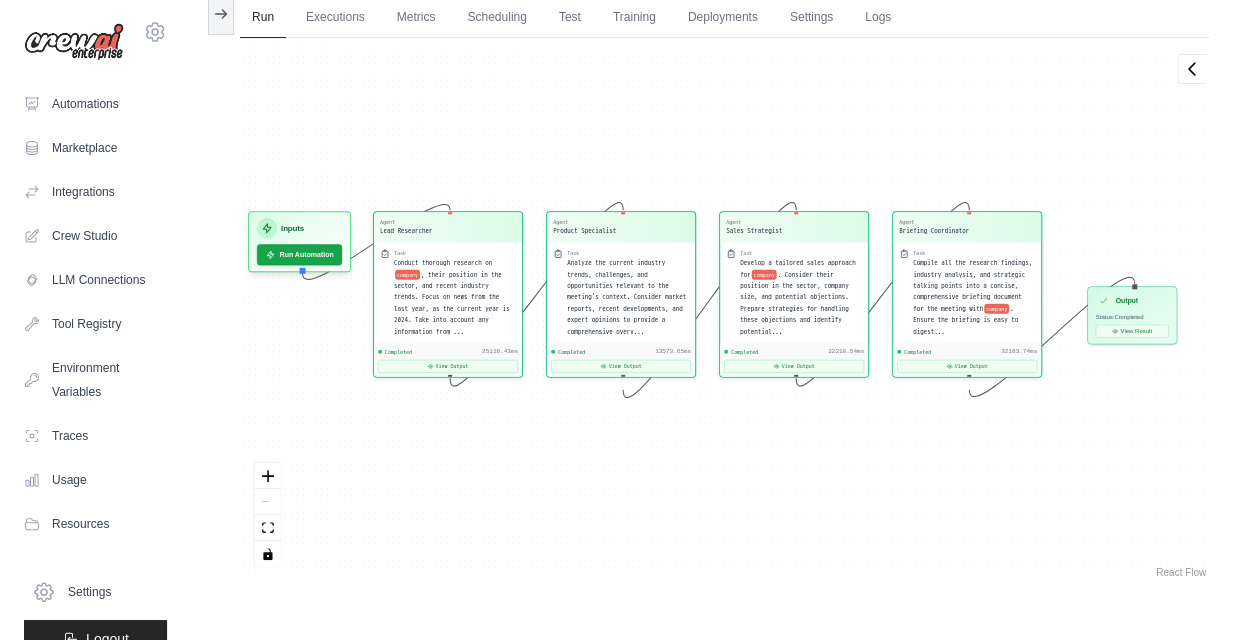 drag, startPoint x: 430, startPoint y: 479, endPoint x: 418, endPoint y: 469, distance: 15.6205 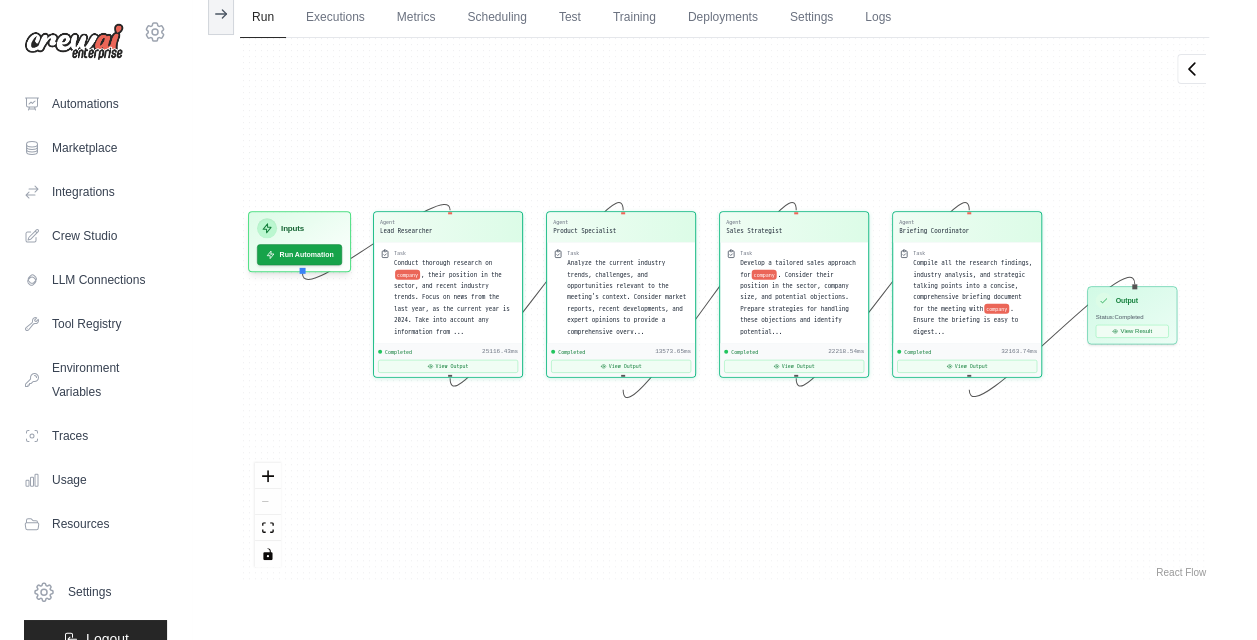 click on "Agent Lead Researcher Task Conduct thorough research on  company , their position in the sector, and recent industry trends. Focus on news from the last year, as the current year is 2024.
Take into account any information from ... Completed 25116.43ms View Output Agent Product Specialist Task Analyze the current industry trends, challenges, and opportunities relevant to the meeting's context. Consider market reports, recent developments, and expert opinions to provide a comprehensive overv... Completed 13573.65ms View Output Agent Sales Strategist Task Develop a tailored sales approach for  company . Consider their position in the  sector, company size, and potential objections. Prepare strategies for handling these objections and identify potential... Completed 22218.54ms View Output Agent Briefing Coordinator Task Compile all the research findings, industry analysis, and strategic talking points into a concise, comprehensive briefing document for the meeting with  company Completed 32163.74ms View Output" at bounding box center (724, 310) 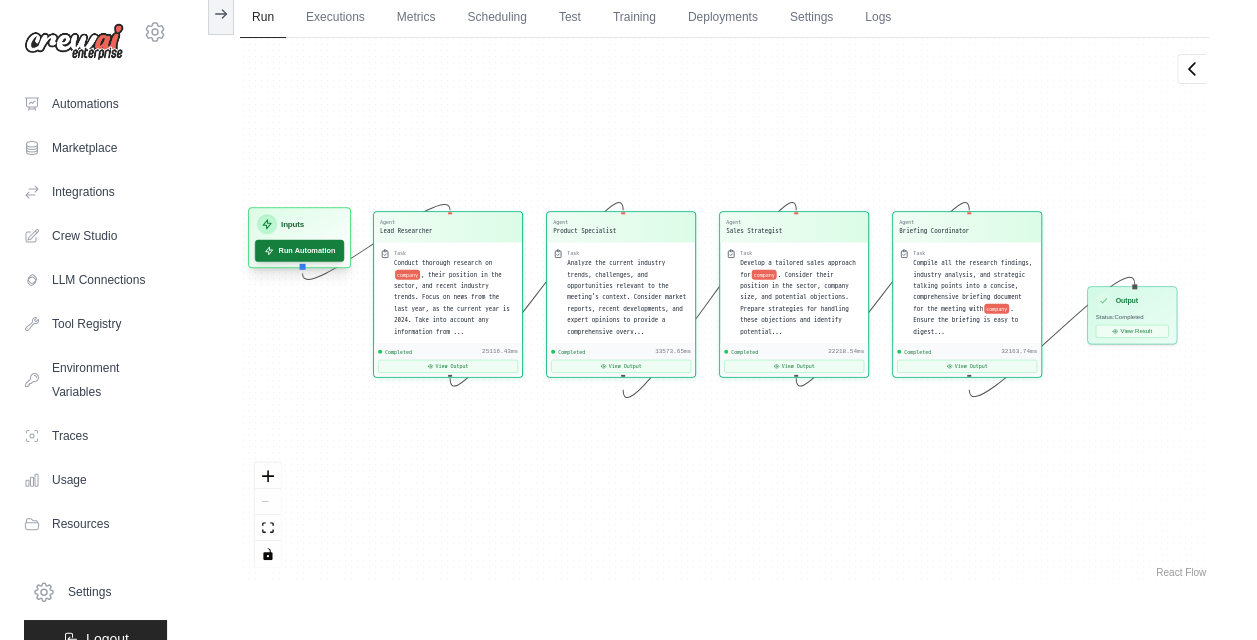 click on "Run Automation" at bounding box center (299, 251) 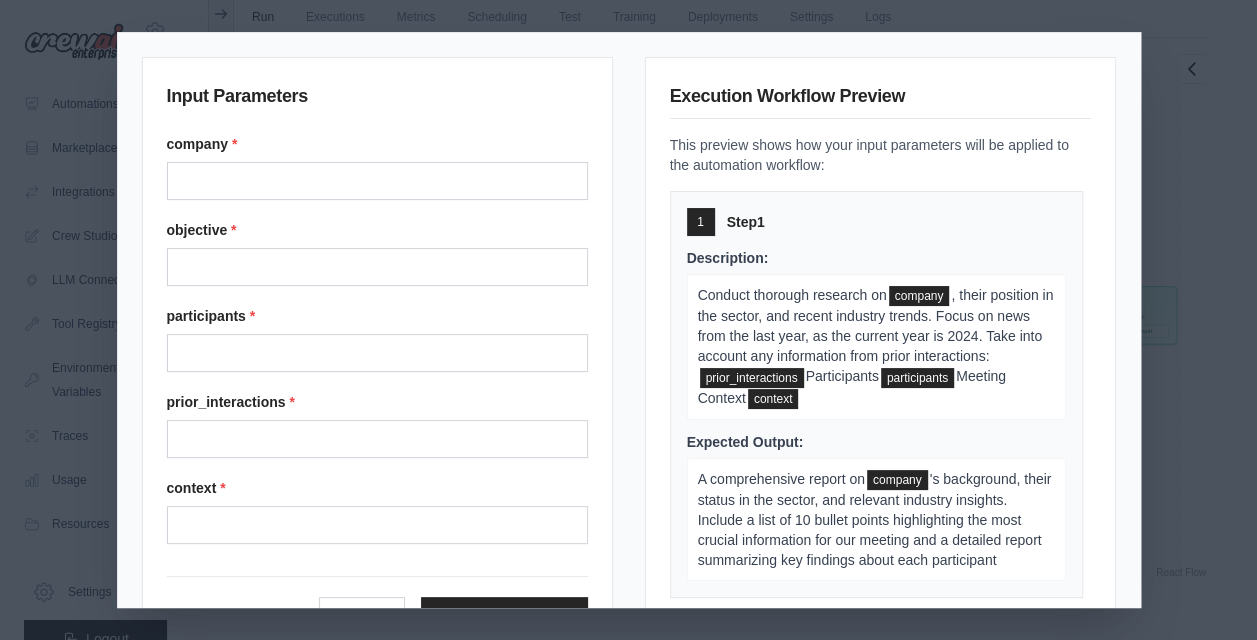 type on "*******" 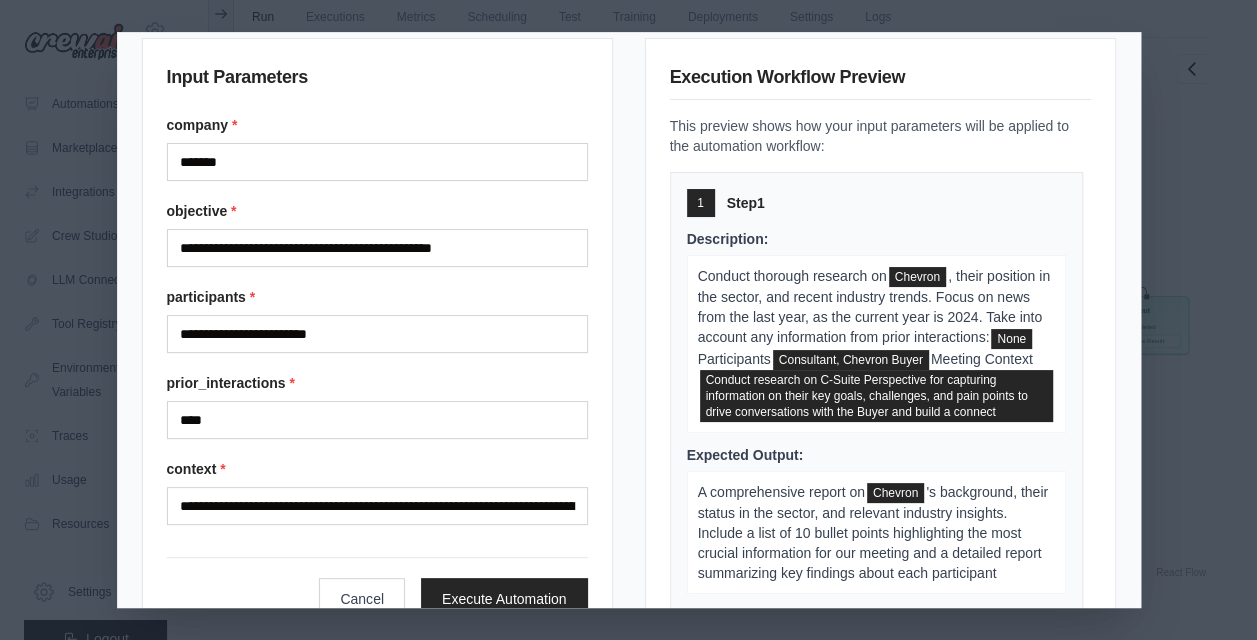 scroll, scrollTop: 81, scrollLeft: 0, axis: vertical 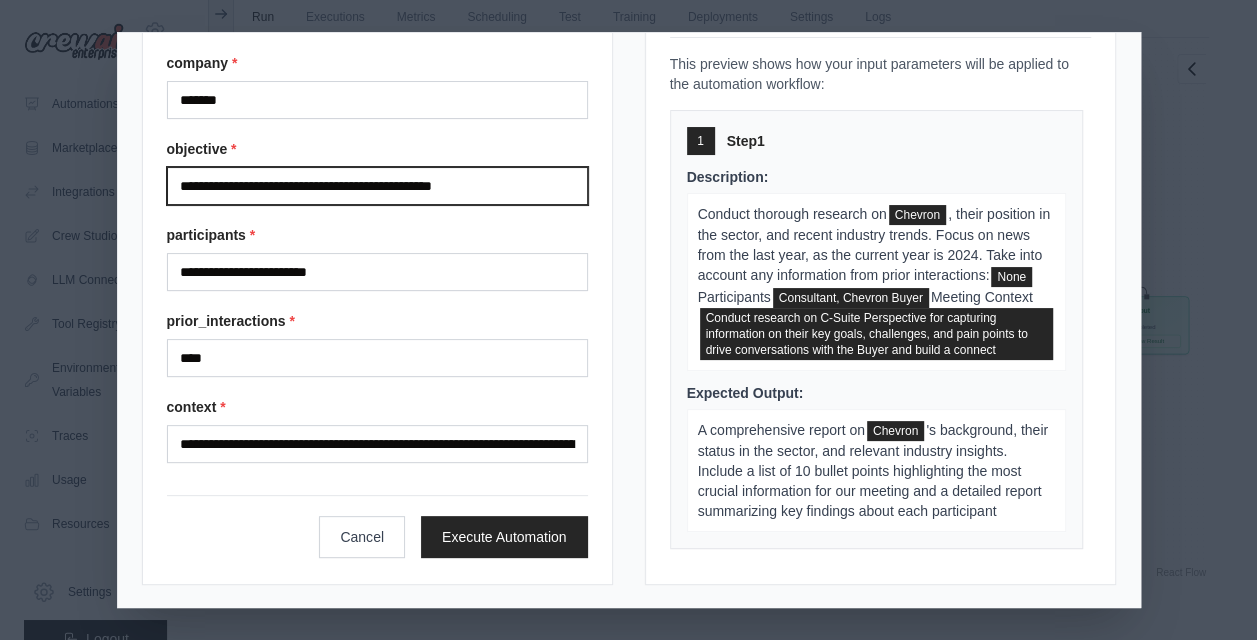 drag, startPoint x: 337, startPoint y: 182, endPoint x: 246, endPoint y: 178, distance: 91.08787 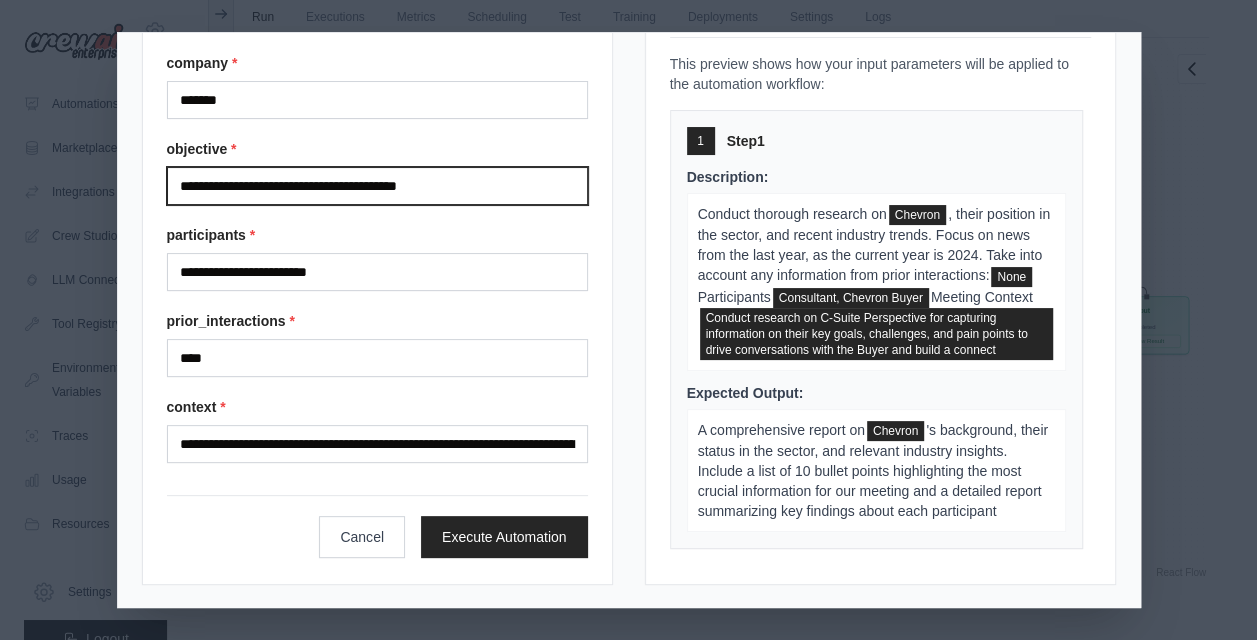 type on "**********" 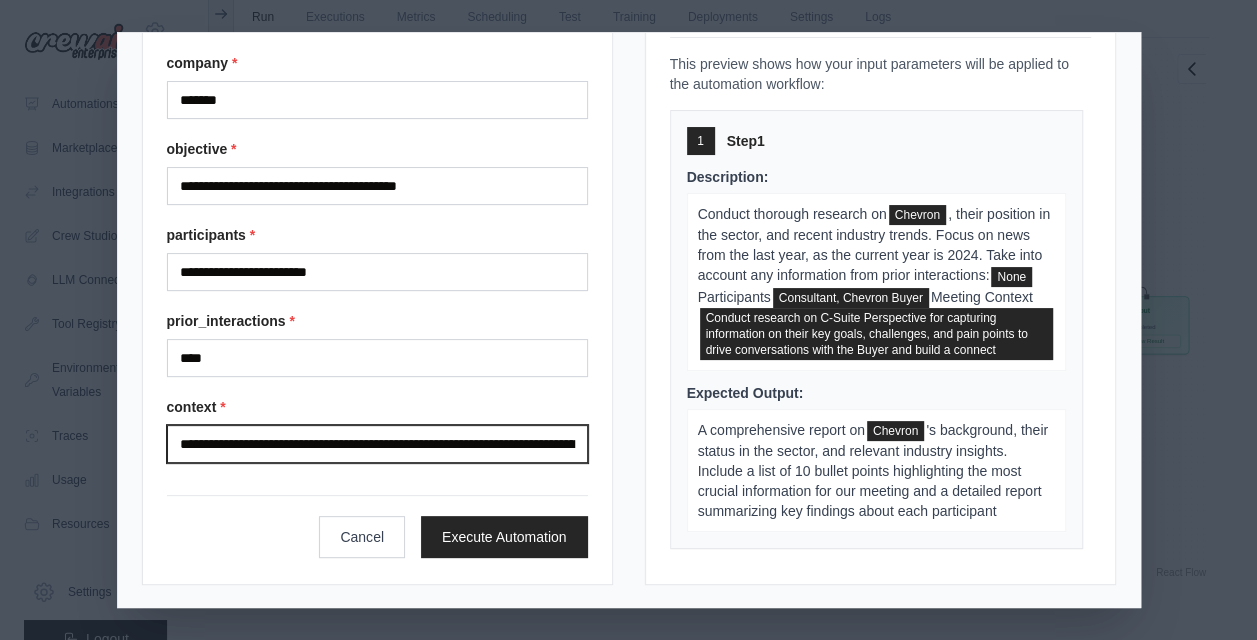 drag, startPoint x: 312, startPoint y: 427, endPoint x: 358, endPoint y: 438, distance: 47.296936 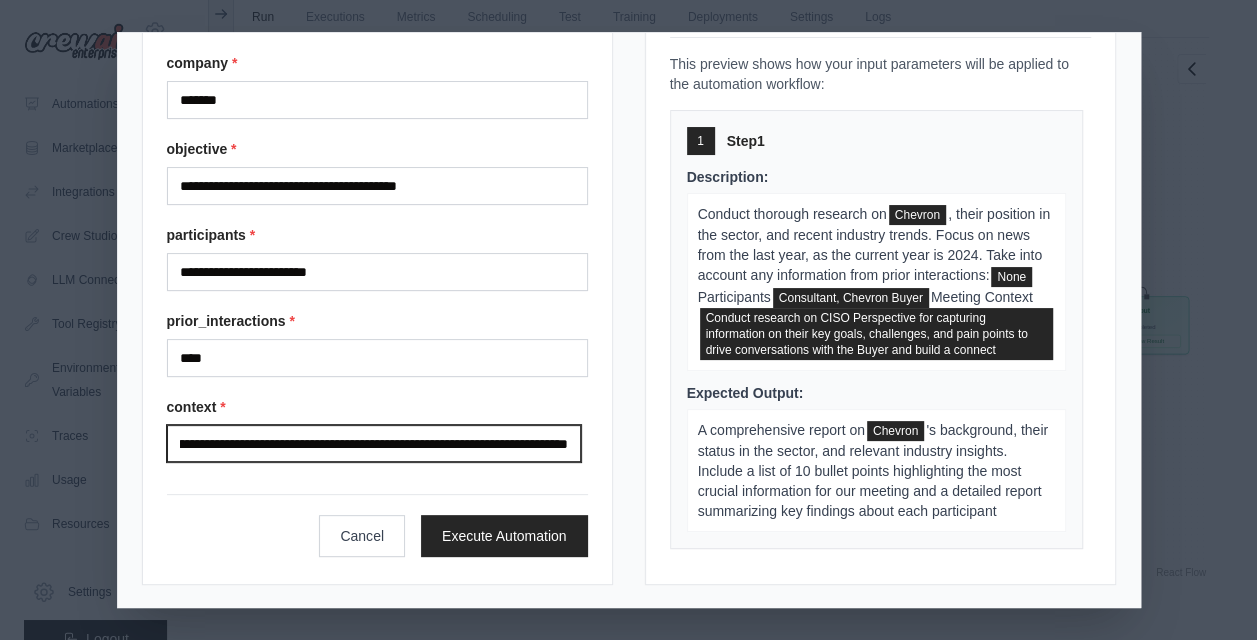 scroll, scrollTop: 0, scrollLeft: 660, axis: horizontal 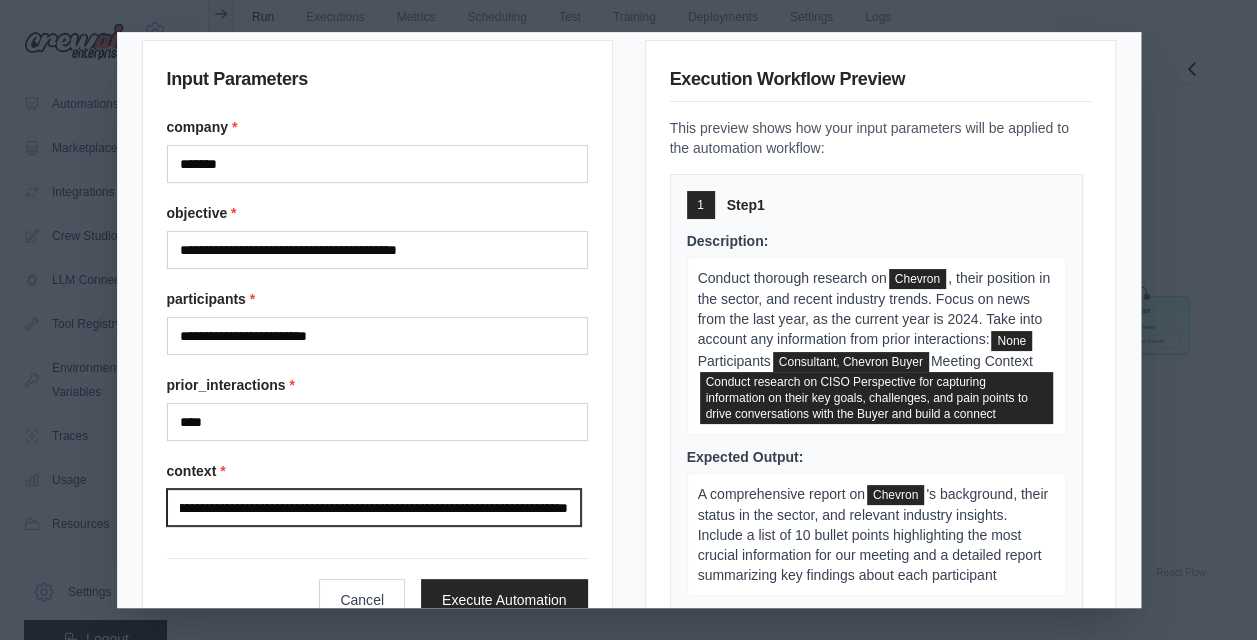 type on "**********" 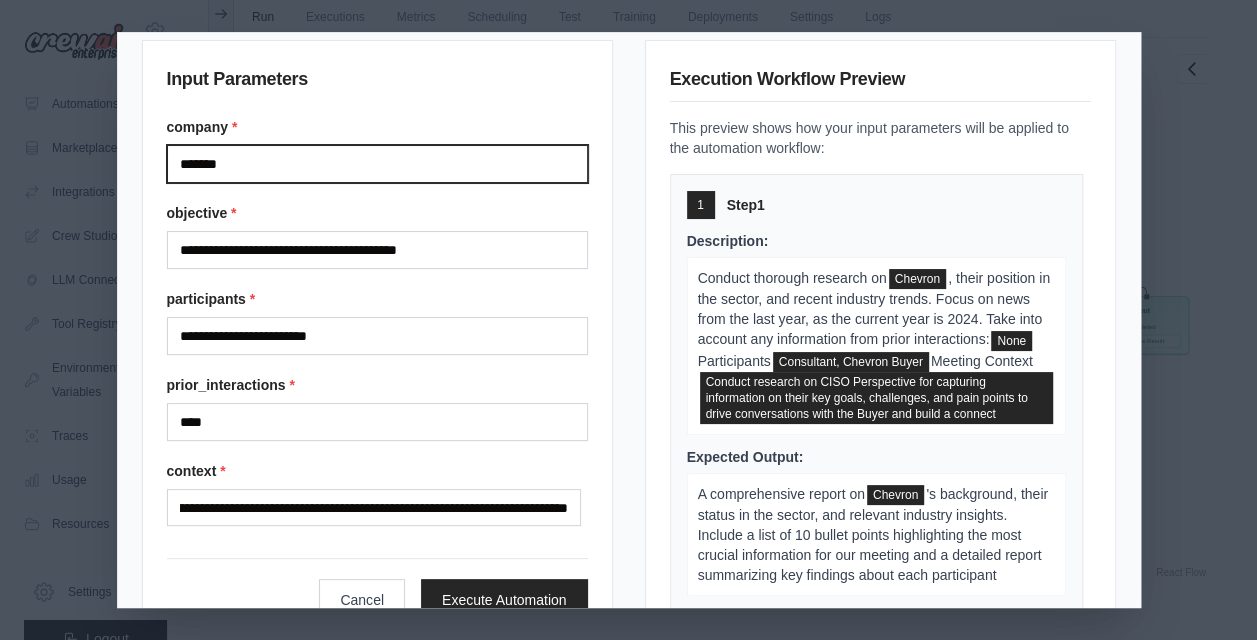 scroll, scrollTop: 0, scrollLeft: 0, axis: both 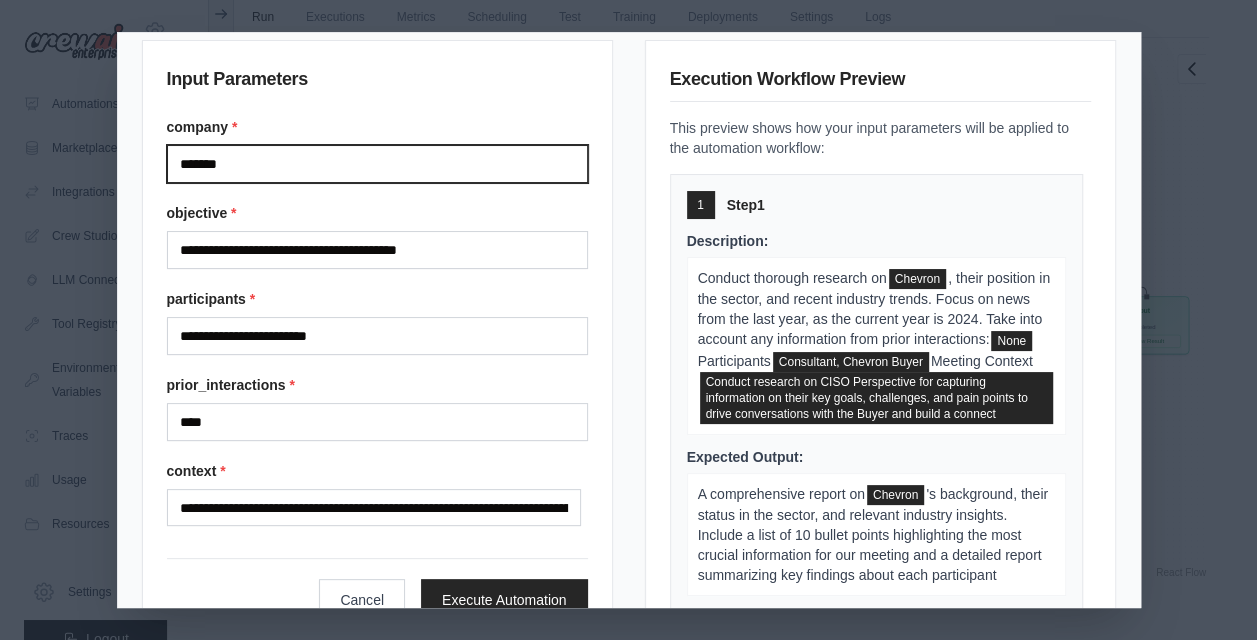 drag, startPoint x: 242, startPoint y: 164, endPoint x: 244, endPoint y: 151, distance: 13.152946 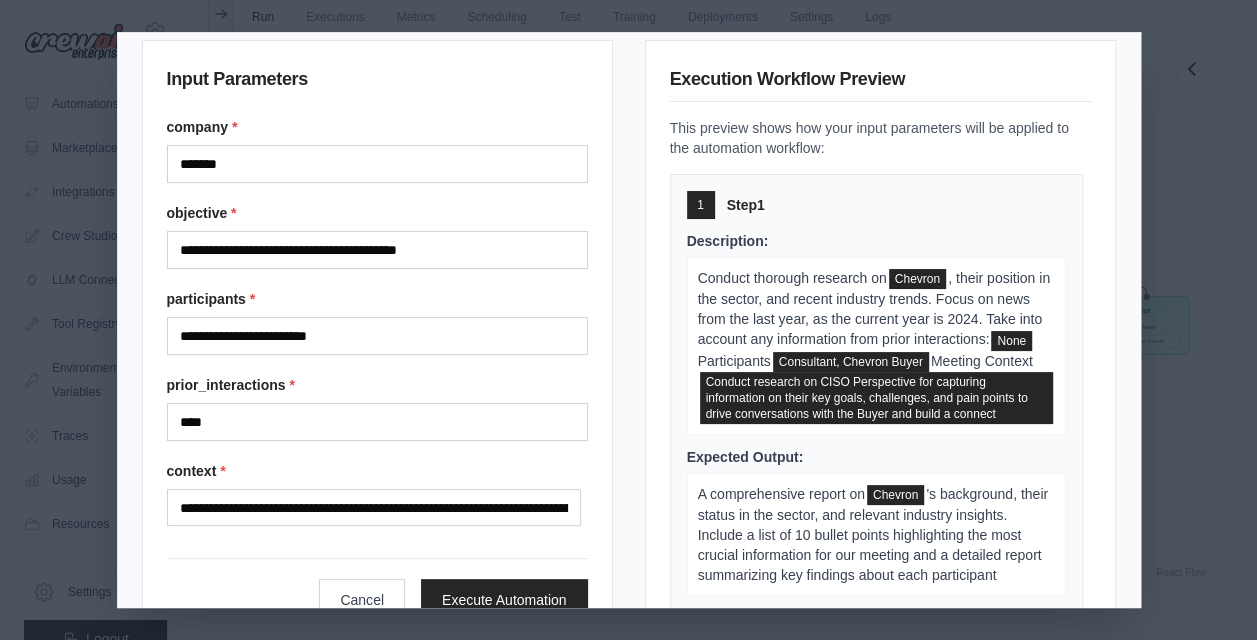 click on "**********" at bounding box center [628, 320] 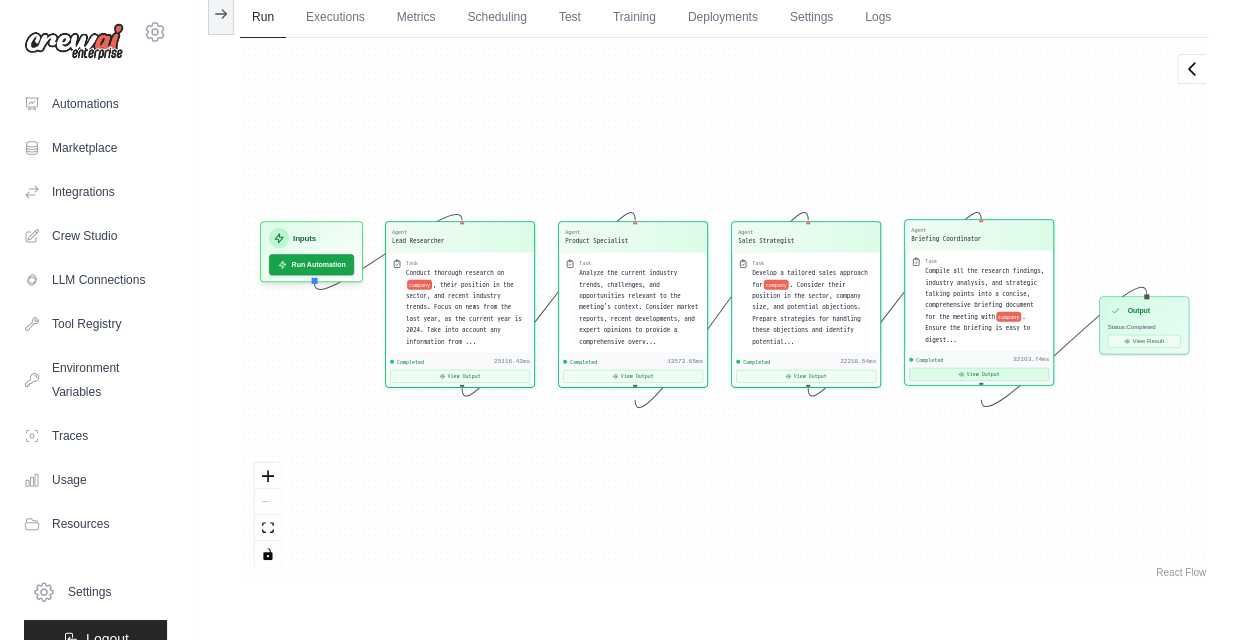 click on "View Output" at bounding box center [979, 374] 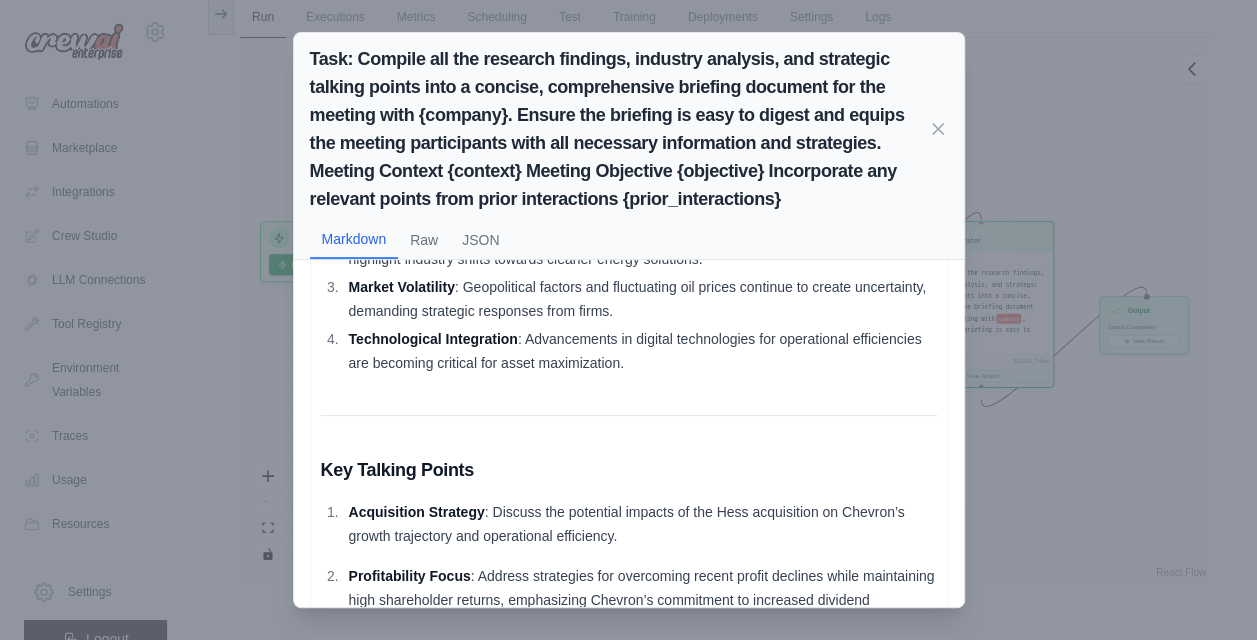scroll, scrollTop: 950, scrollLeft: 0, axis: vertical 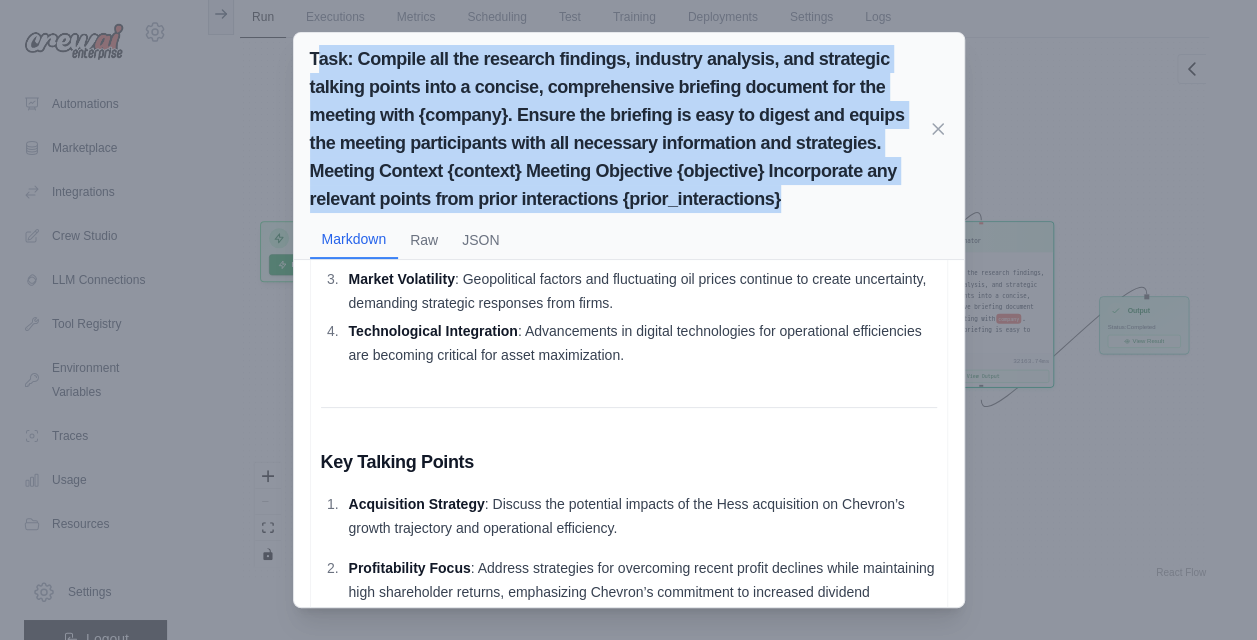 drag, startPoint x: 316, startPoint y: 55, endPoint x: 808, endPoint y: 209, distance: 515.5386 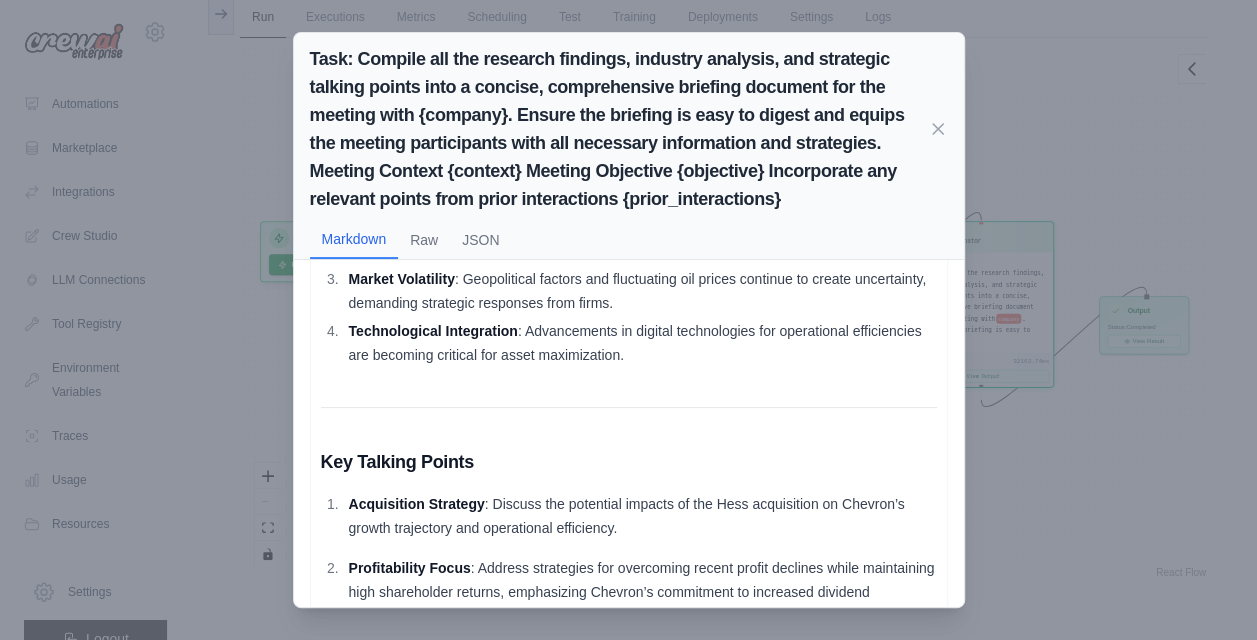 click on "Task: Compile all the research findings, industry analysis, and strategic talking points into a concise, comprehensive briefing document for the meeting with {company}. Ensure the briefing is easy to digest and equips the meeting participants with all necessary information and strategies.
Meeting Context {context} Meeting Objective {objective} Incorporate any relevant points from prior interactions {prior_interactions}
Markdown Raw JSON Chevron Meeting Briefing Document
Date:  [Insert Meeting Date]
Time:  [Insert Meeting Time]
Location:  [Insert Meeting Location]
Meeting Participants Bios
[Participant Name 1]:  [Title, Company, Brief Bio, and Relevant Experience]
[Participant Name 2]:  [Title, Company, Brief Bio, and Relevant Experience]
[Participant Name 3]:  [Title, Company, Brief Bio, and Relevant Experience]
Industry Overview
Chevron Corporation Overview:
Current Market Position:
Recent Earnings:
Recent Acquisition:
Production Growth:
Industry Trends:" at bounding box center [628, 320] 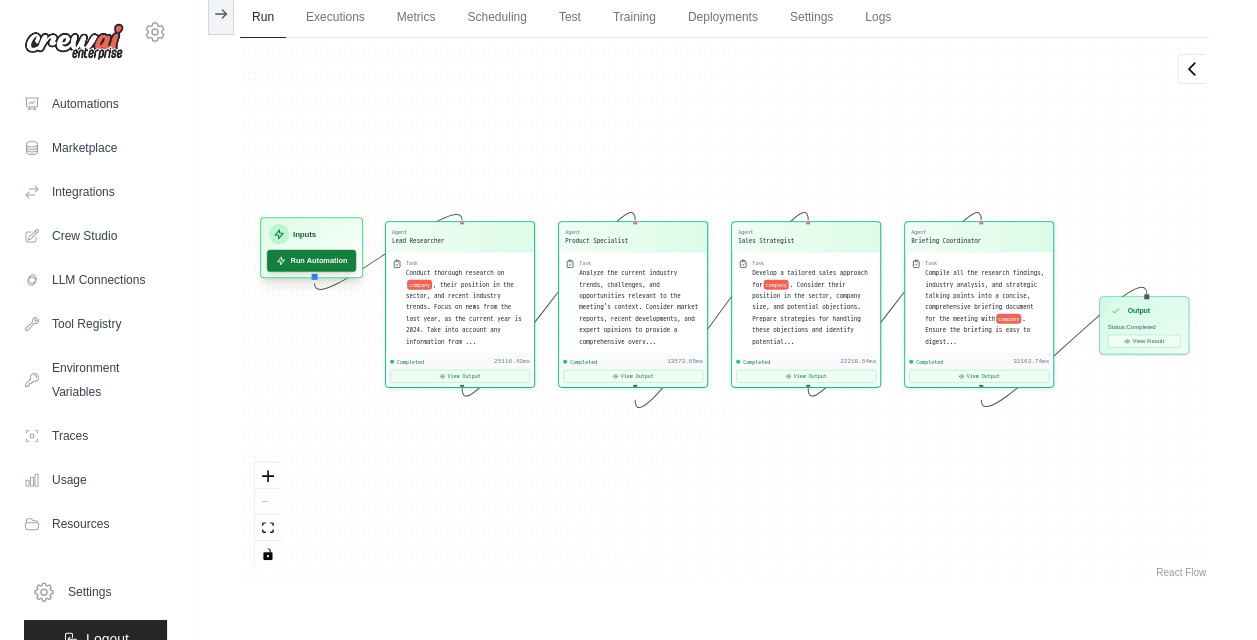click on "Run Automation" at bounding box center [311, 261] 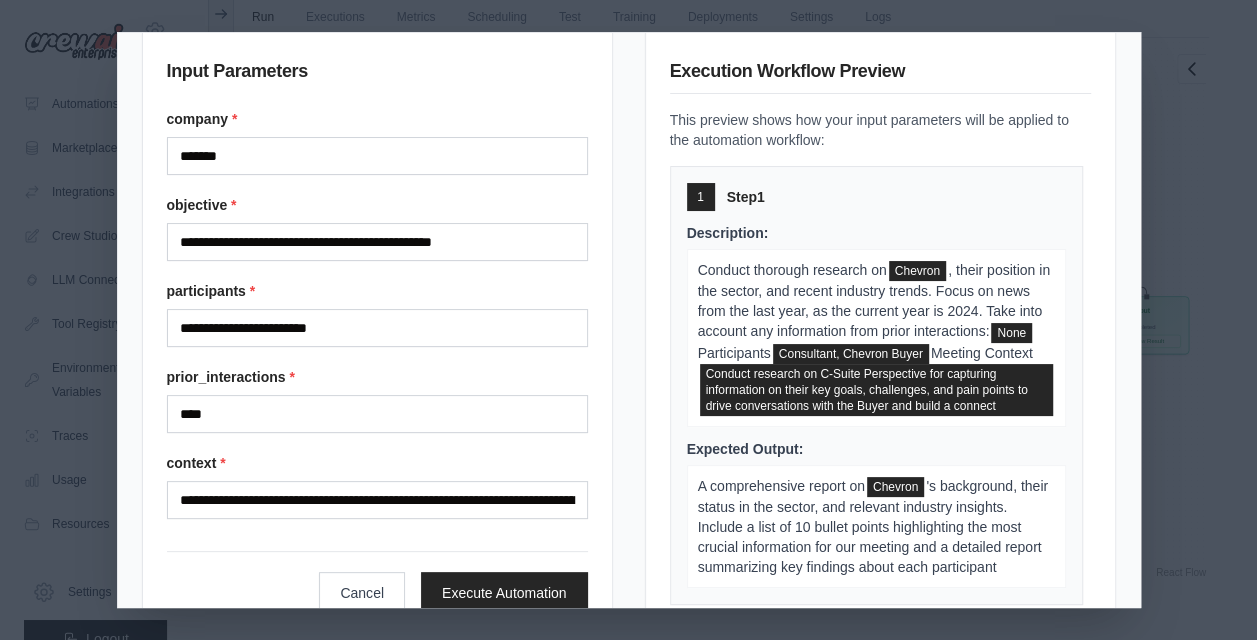 scroll, scrollTop: 32, scrollLeft: 0, axis: vertical 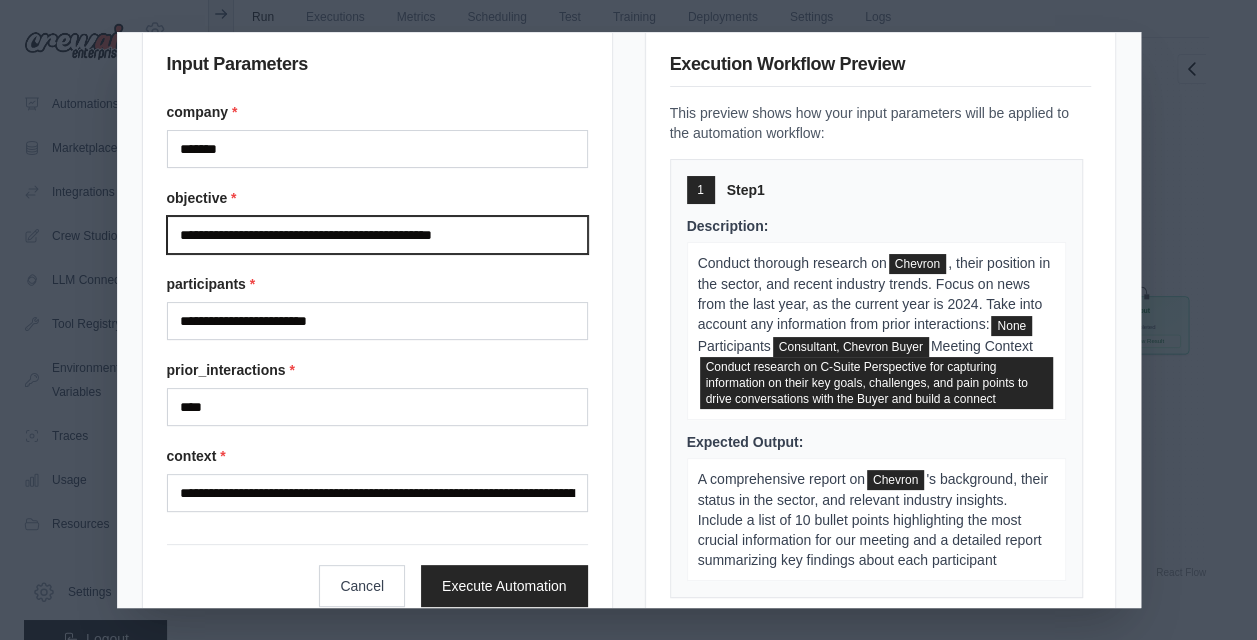 click on "**********" at bounding box center [377, 235] 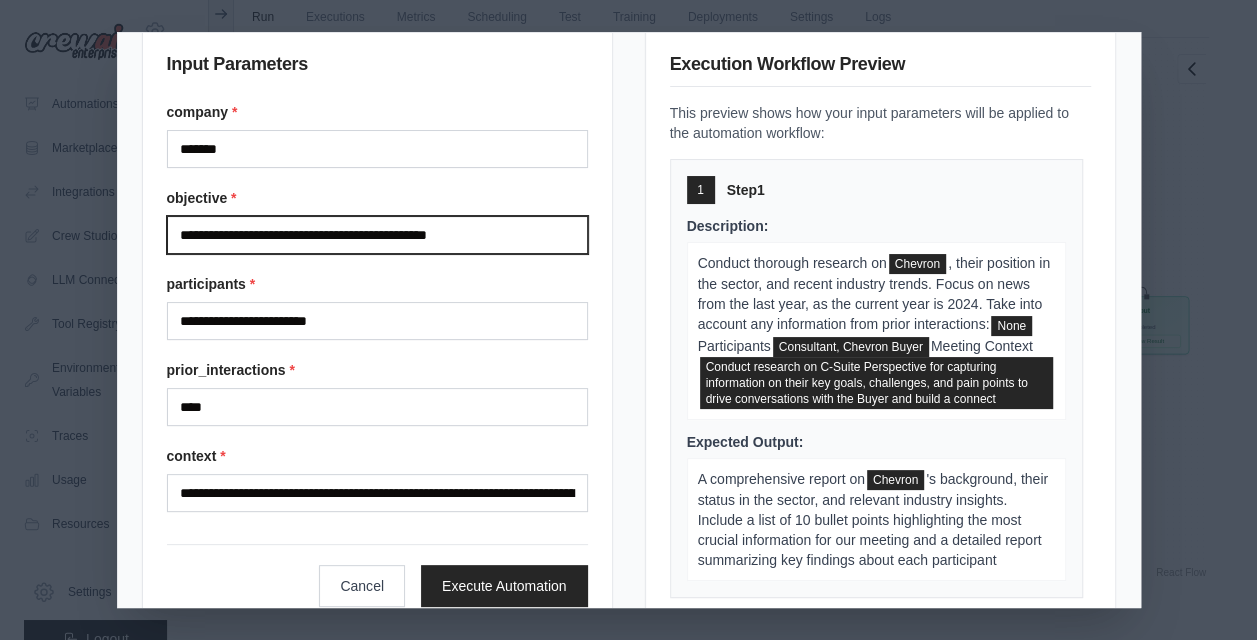 type on "**********" 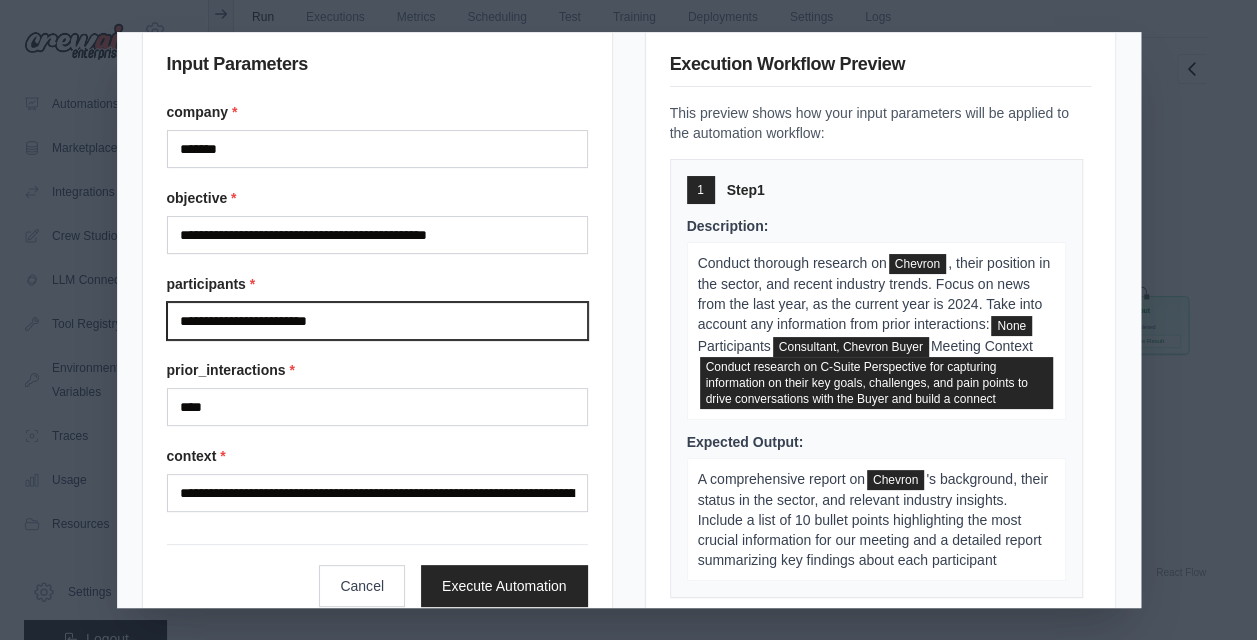 click on "**********" at bounding box center [377, 321] 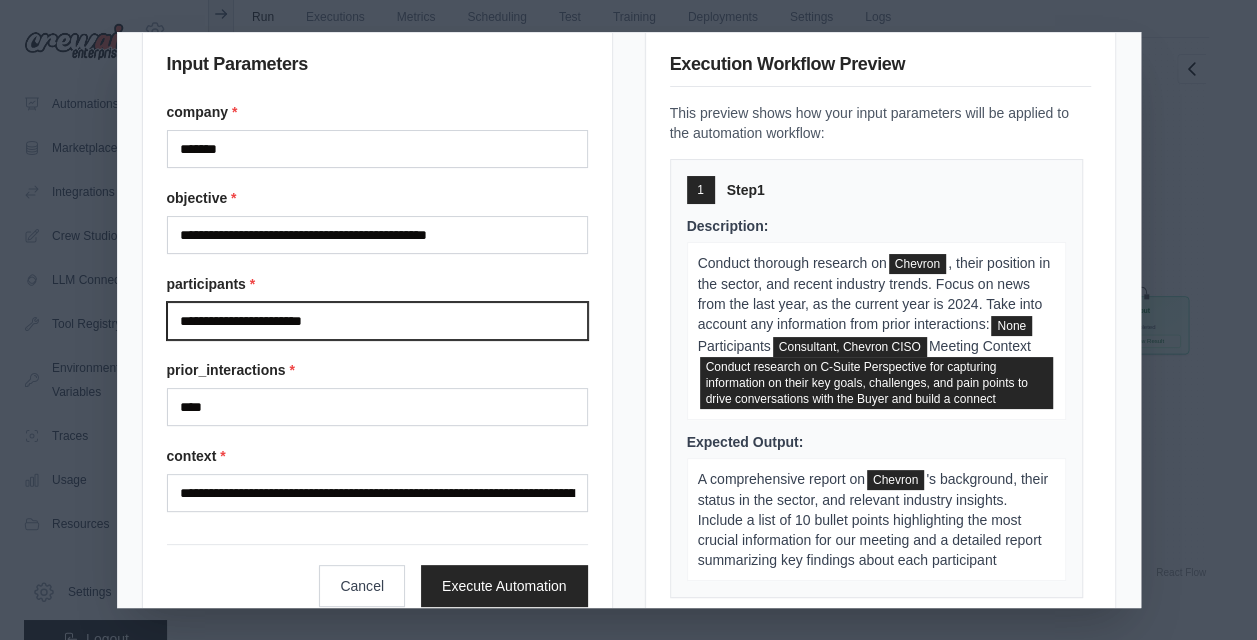 type on "**********" 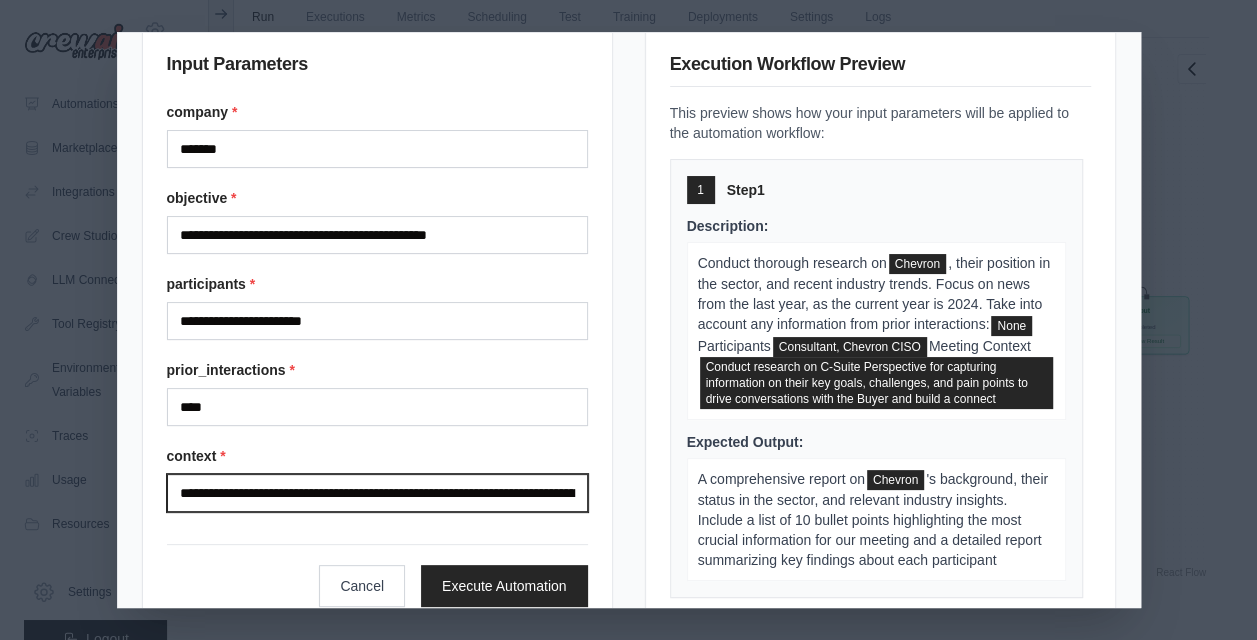 click on "**********" at bounding box center (377, 493) 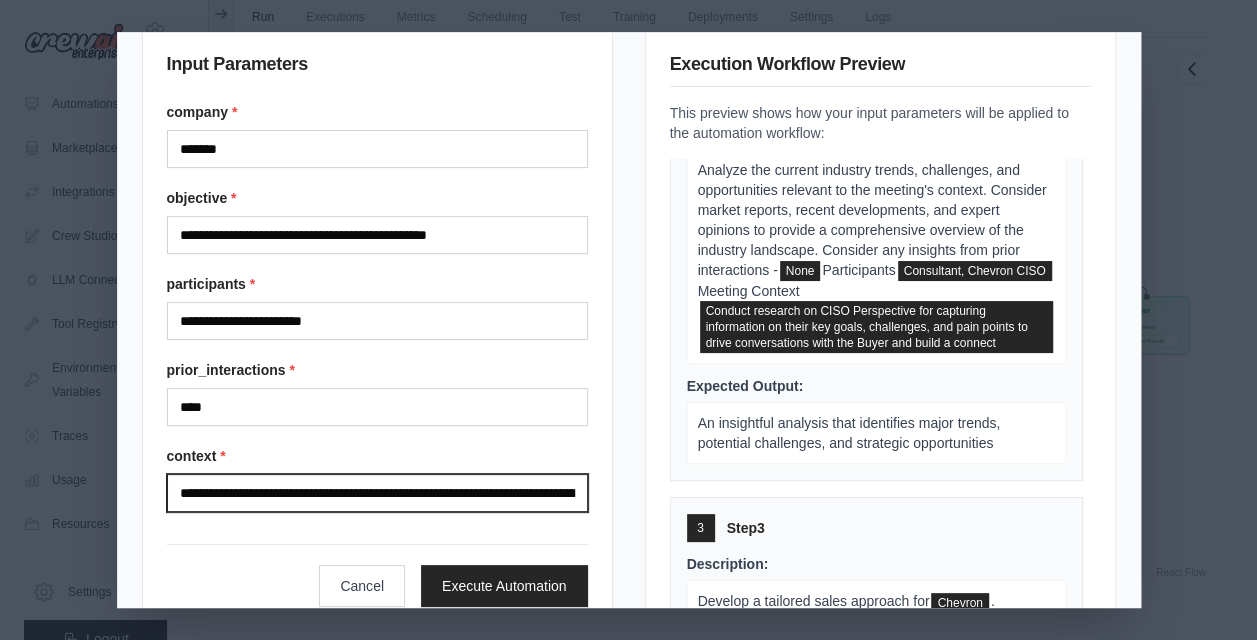 scroll, scrollTop: 541, scrollLeft: 0, axis: vertical 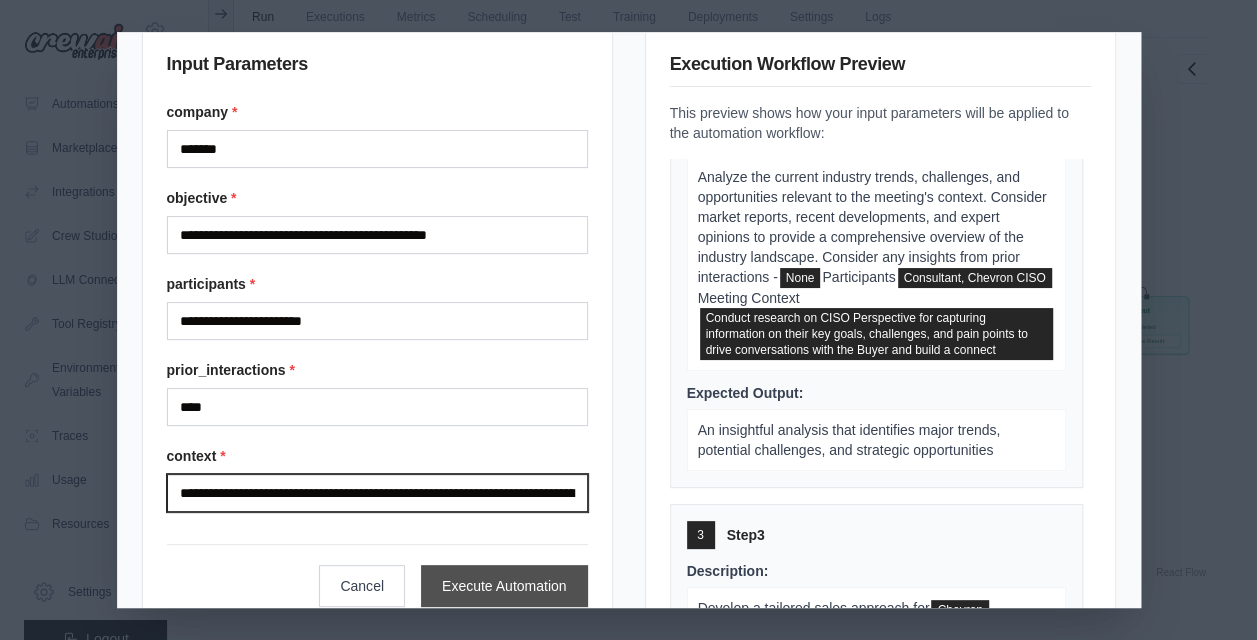 type on "**********" 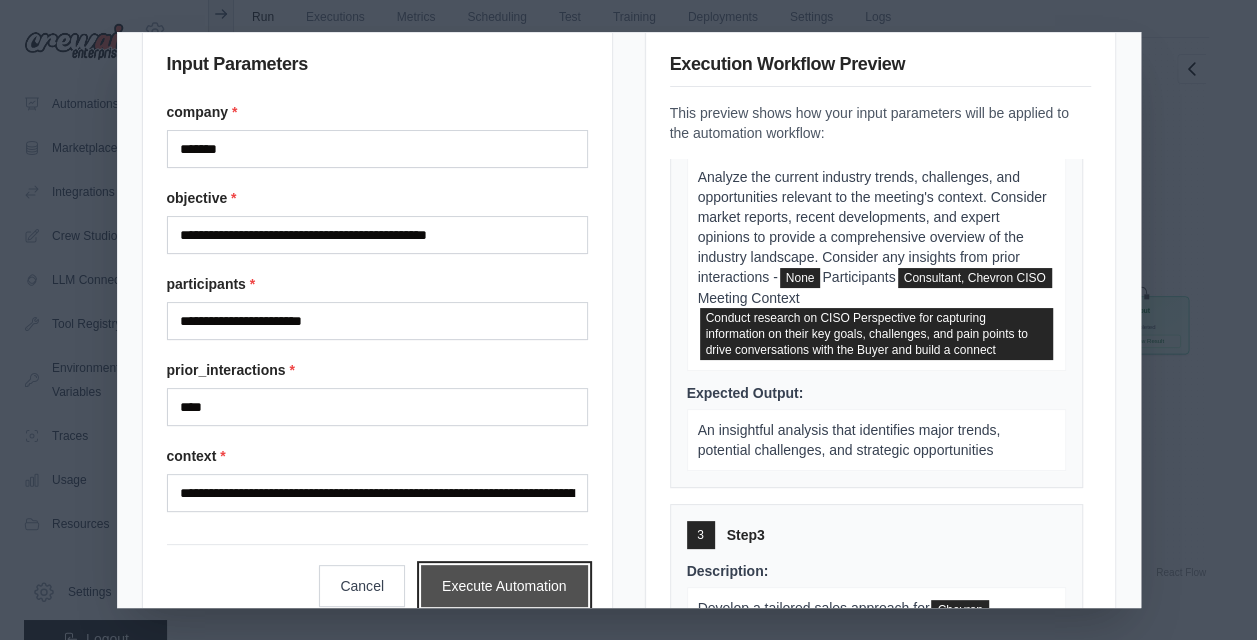 click on "Execute Automation" at bounding box center [504, 586] 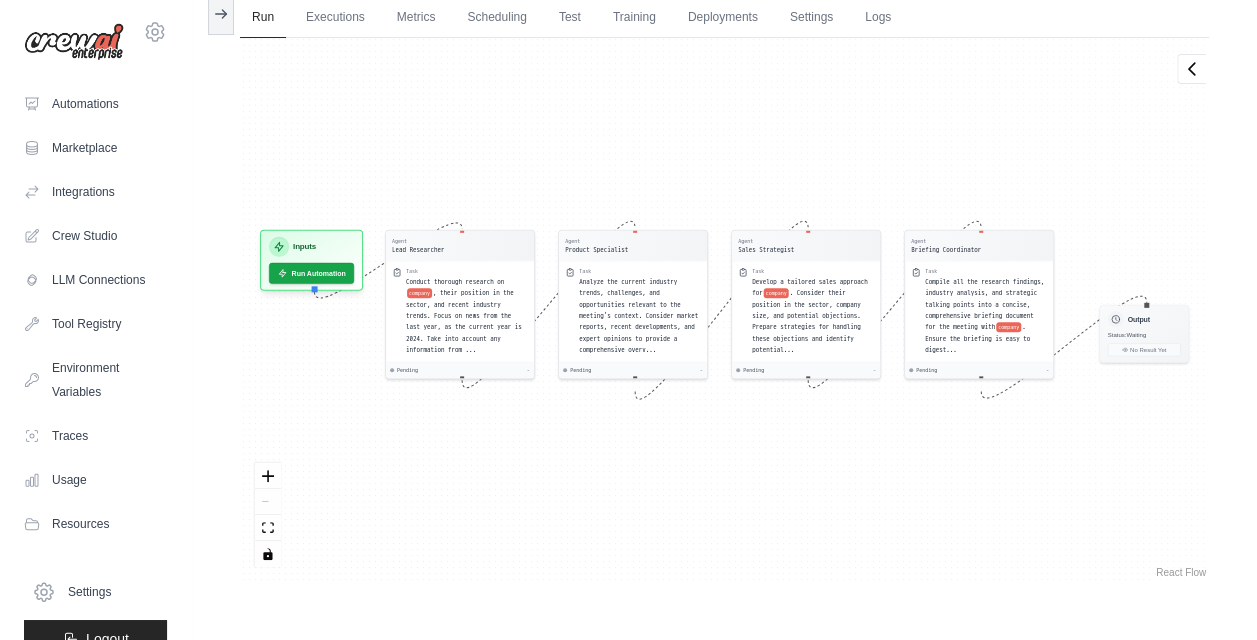 scroll, scrollTop: 98, scrollLeft: 0, axis: vertical 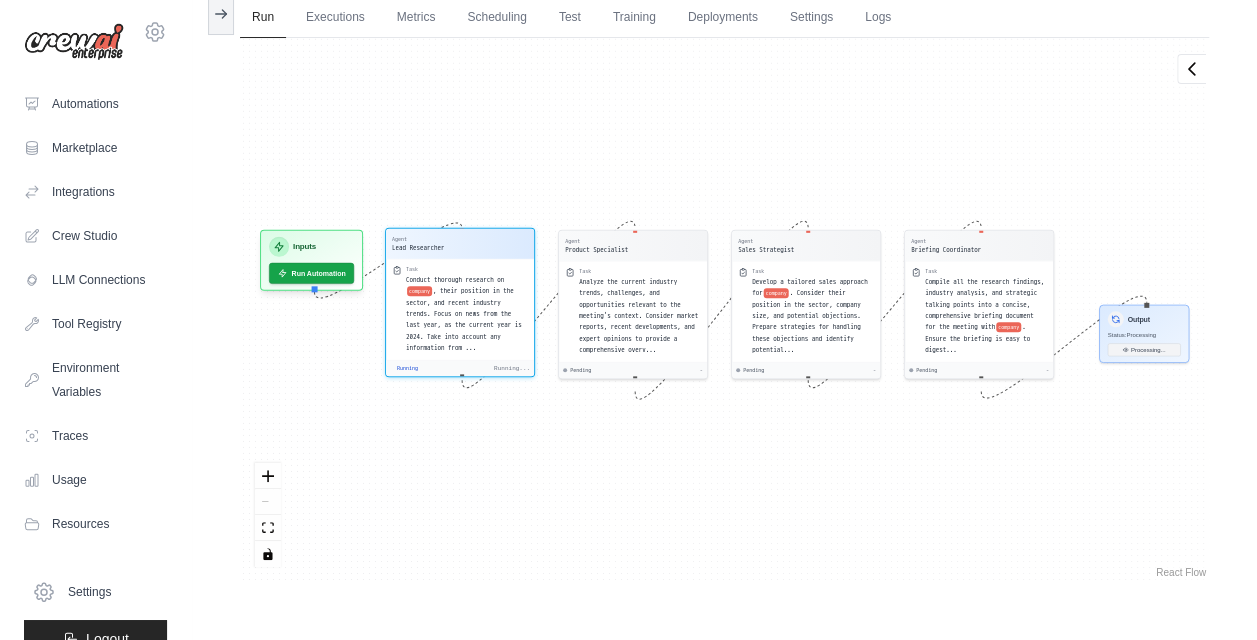 click on "Agent Lead Researcher Task Conduct thorough research on  company , their position in the sector, and recent industry trends. Focus on news from the last year, as the current year is 2024.
Take into account any information from ... Running Running..." at bounding box center (460, 303) 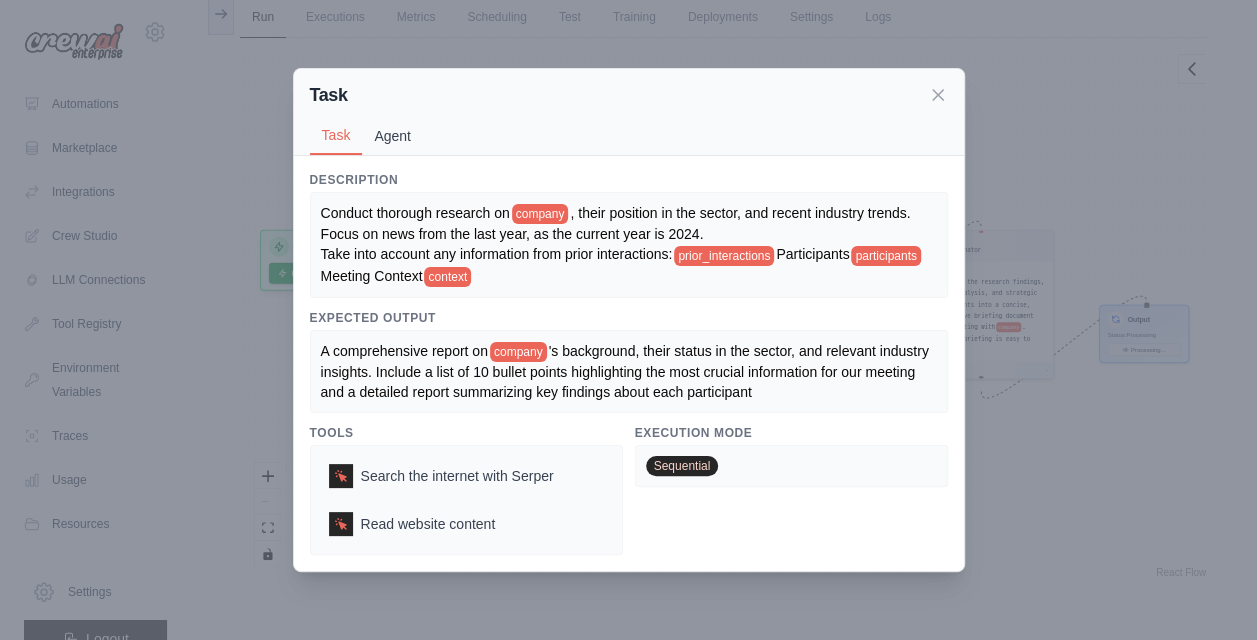 click on "Agent" at bounding box center (392, 136) 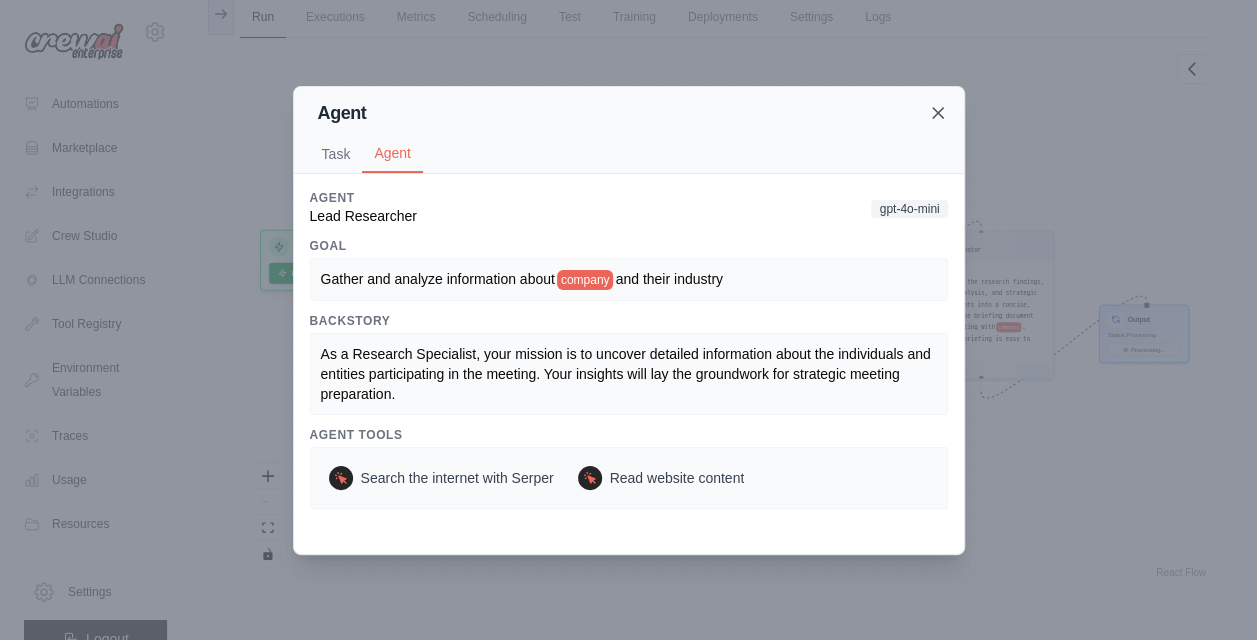 click 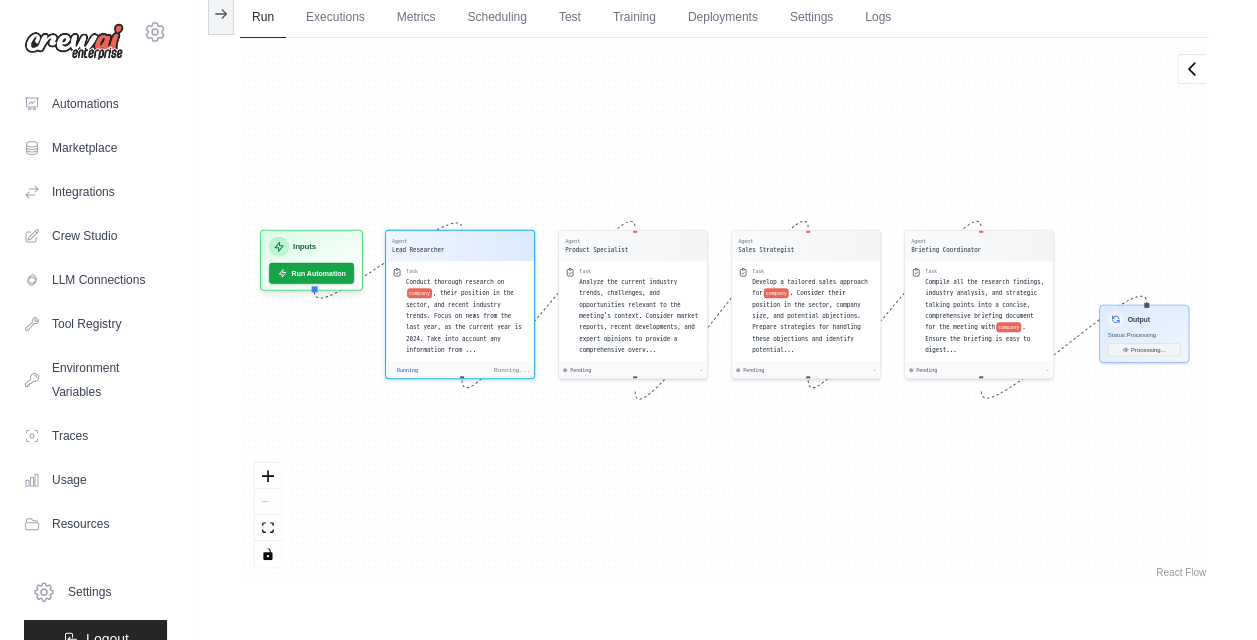 drag, startPoint x: 408, startPoint y: 478, endPoint x: 413, endPoint y: 428, distance: 50.24938 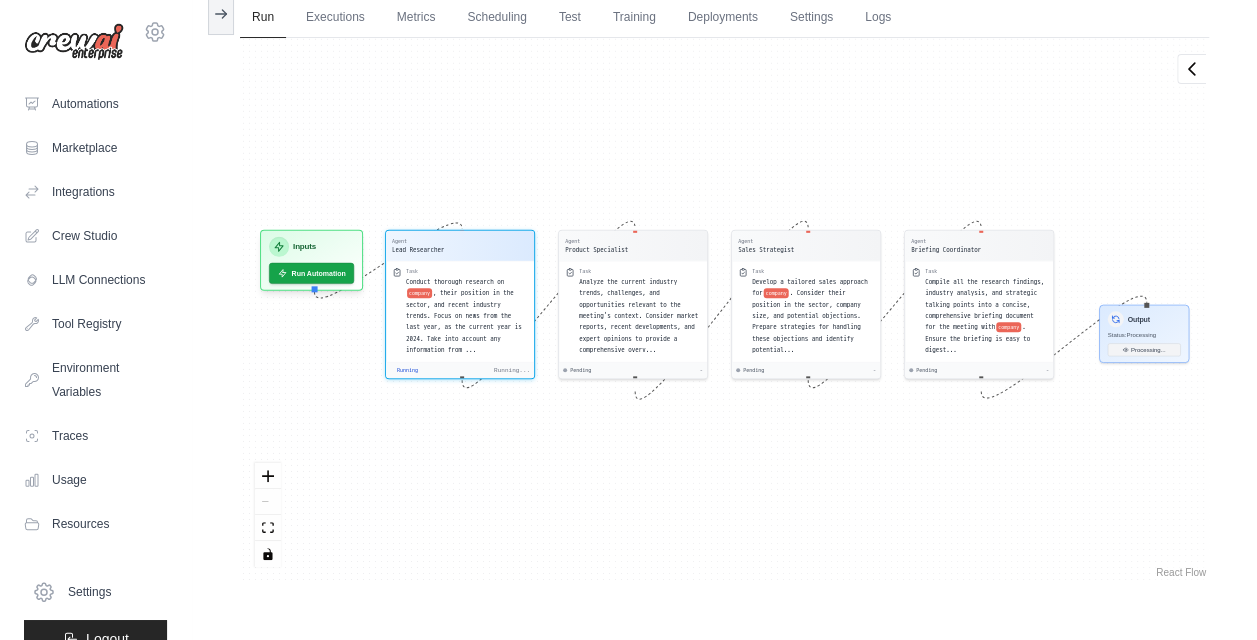 click on "Agent Lead Researcher Task Conduct thorough research on  company , their position in the sector, and recent industry trends. Focus on news from the last year, as the current year is 2024.
Take into account any information from ... Running Running... Agent Product Specialist Task Analyze the current industry trends, challenges, and opportunities relevant to the meeting's context. Consider market reports, recent developments, and expert opinions to provide a comprehensive overv... Pending - Agent Sales Strategist Task Develop a tailored sales approach for  company . Consider their position in the  sector, company size, and potential objections. Prepare strategies for handling these objections and identify potential... Pending - Agent Briefing Coordinator Task Compile all the research findings, industry analysis, and strategic talking points into a concise, comprehensive briefing document for the meeting with  company . Ensure the briefing is easy to digest... Pending - Inputs Run Automation Output Status:" at bounding box center [724, 310] 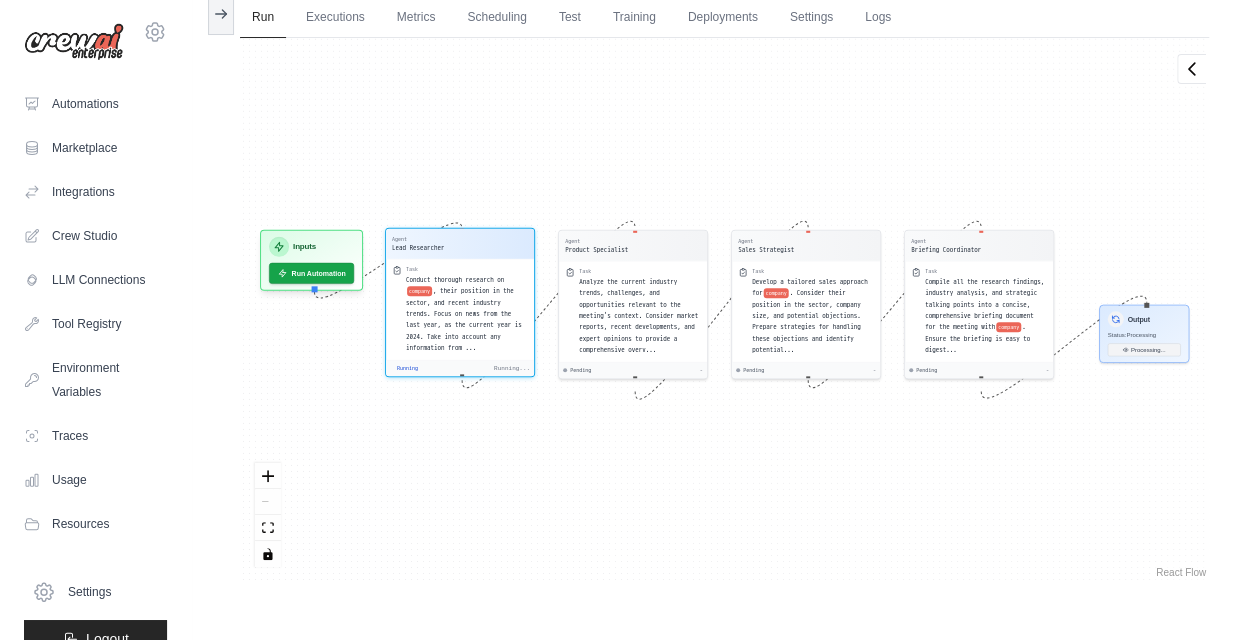 click on "Agent Lead Researcher" at bounding box center (460, 244) 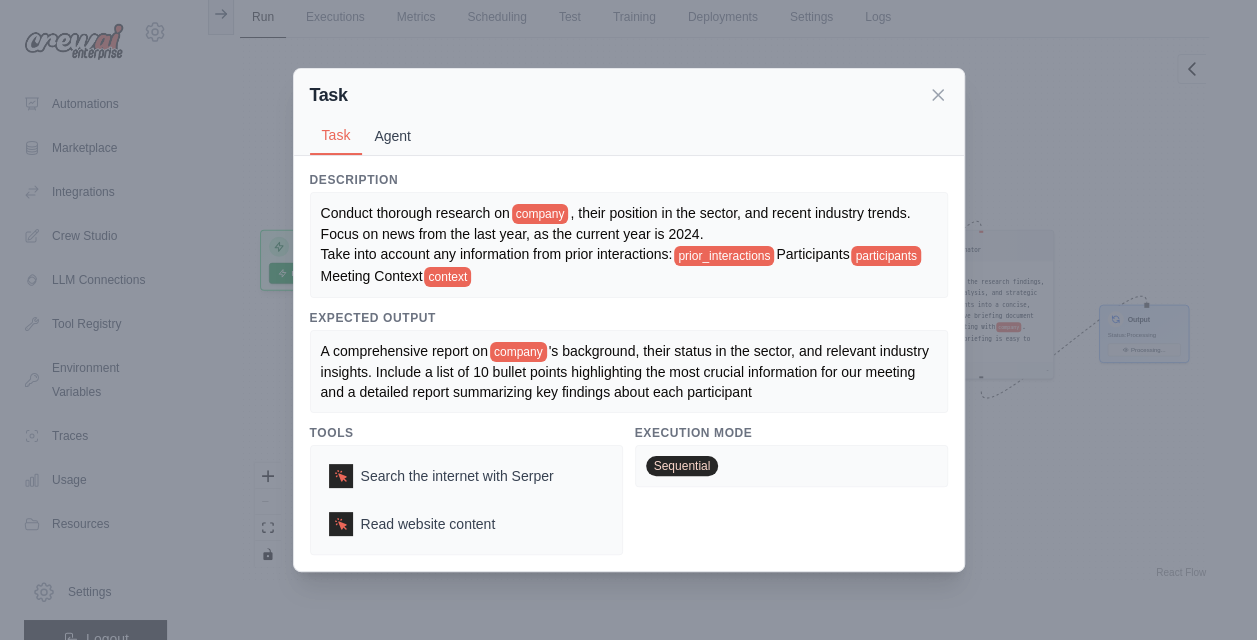 click on "Agent" at bounding box center (392, 136) 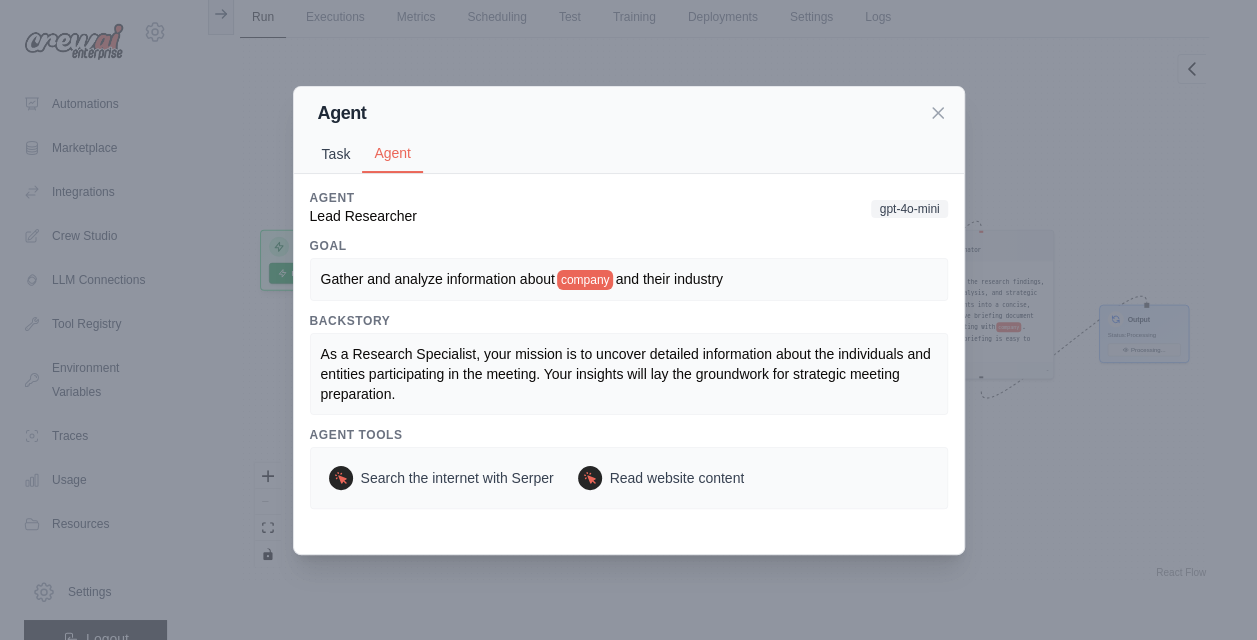 click on "Task" at bounding box center [336, 154] 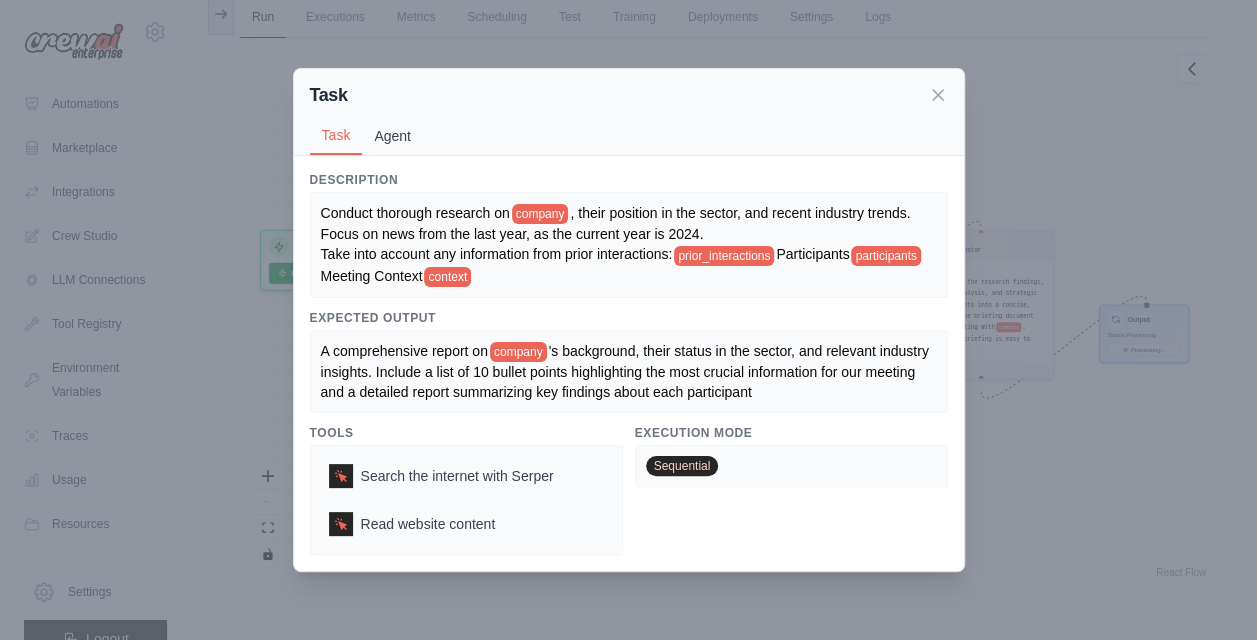 click on "Agent" at bounding box center (392, 136) 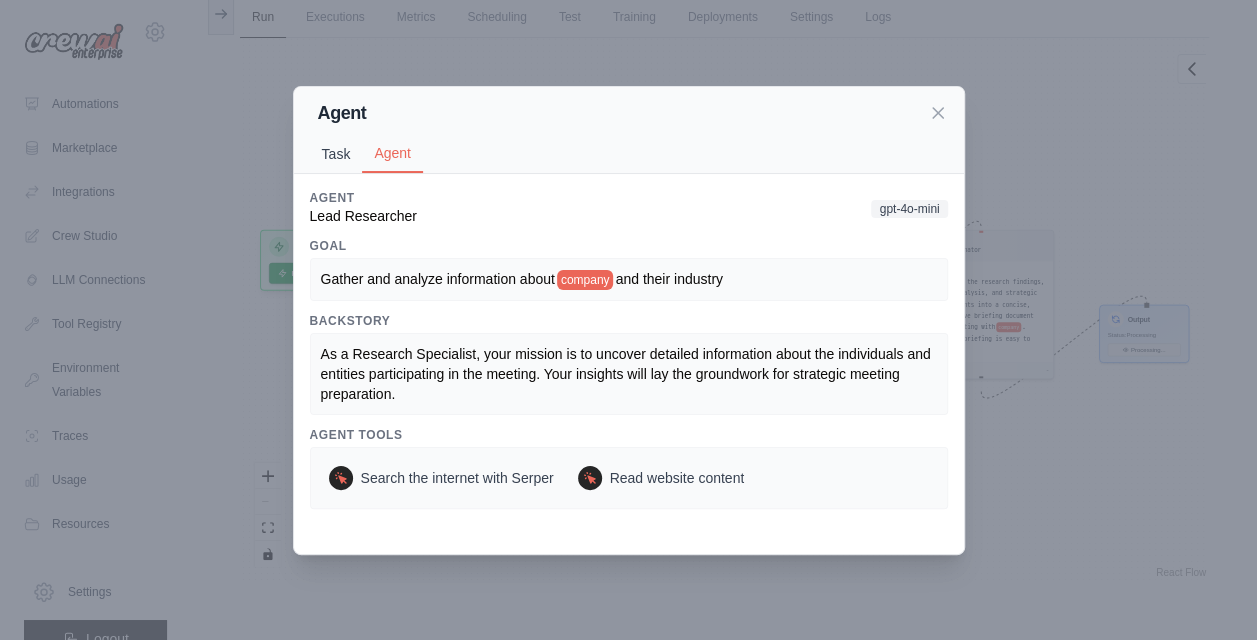 click on "Task" at bounding box center [336, 154] 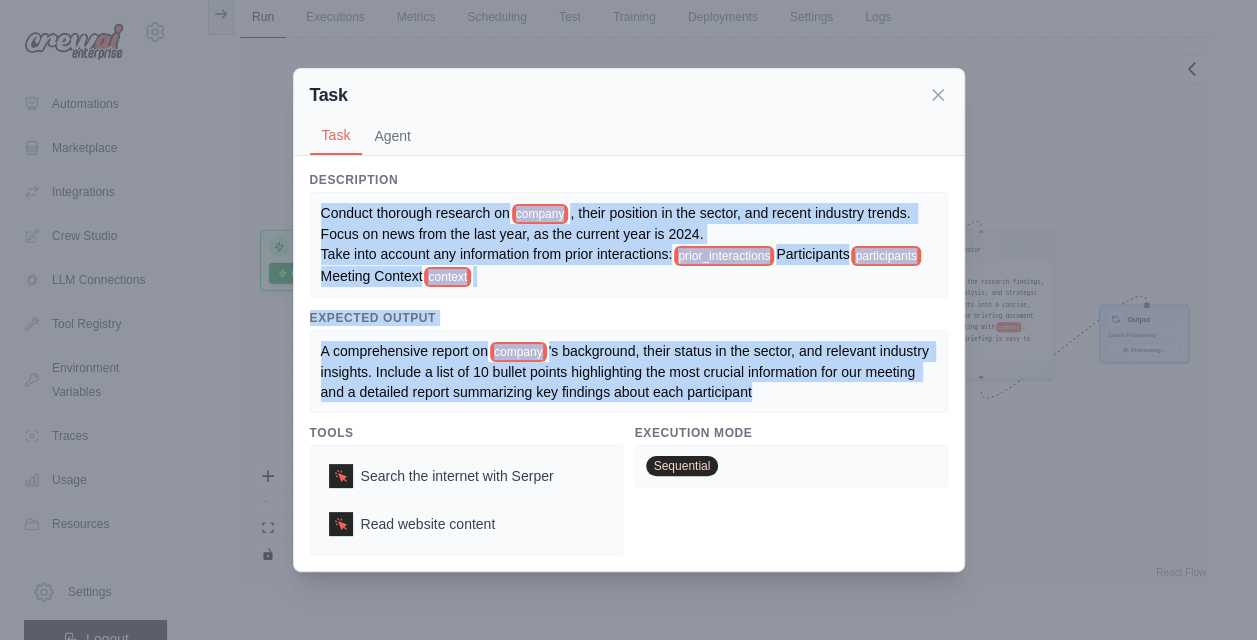 drag, startPoint x: 322, startPoint y: 211, endPoint x: 768, endPoint y: 396, distance: 482.84677 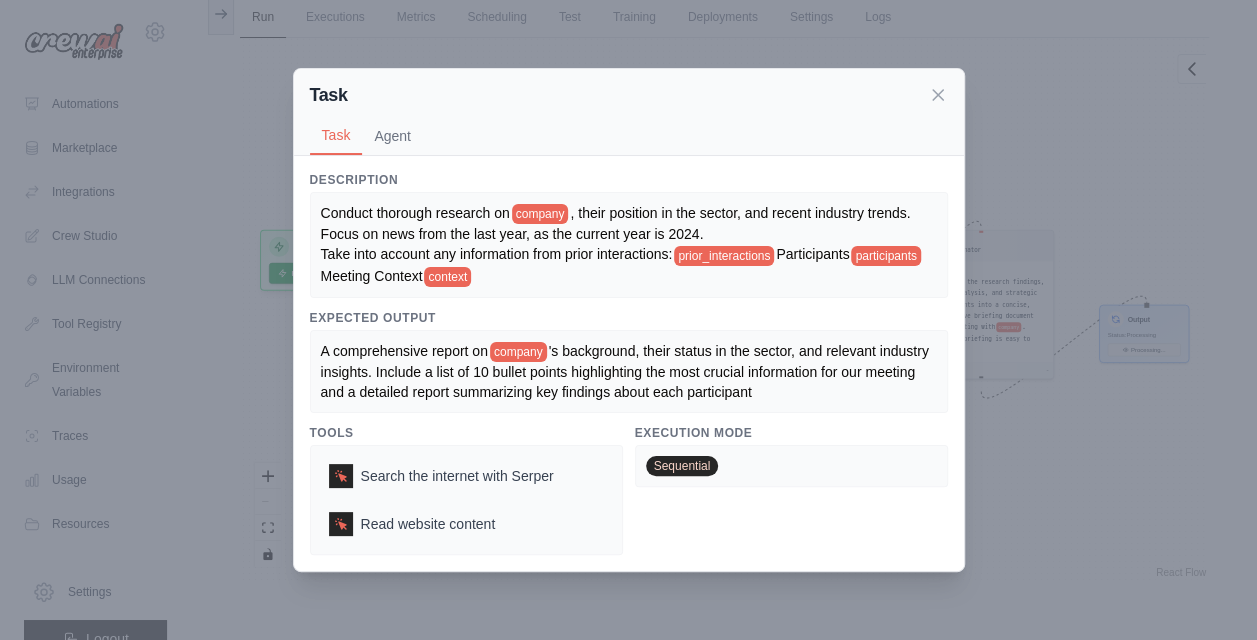 click on "Description" at bounding box center [629, 180] 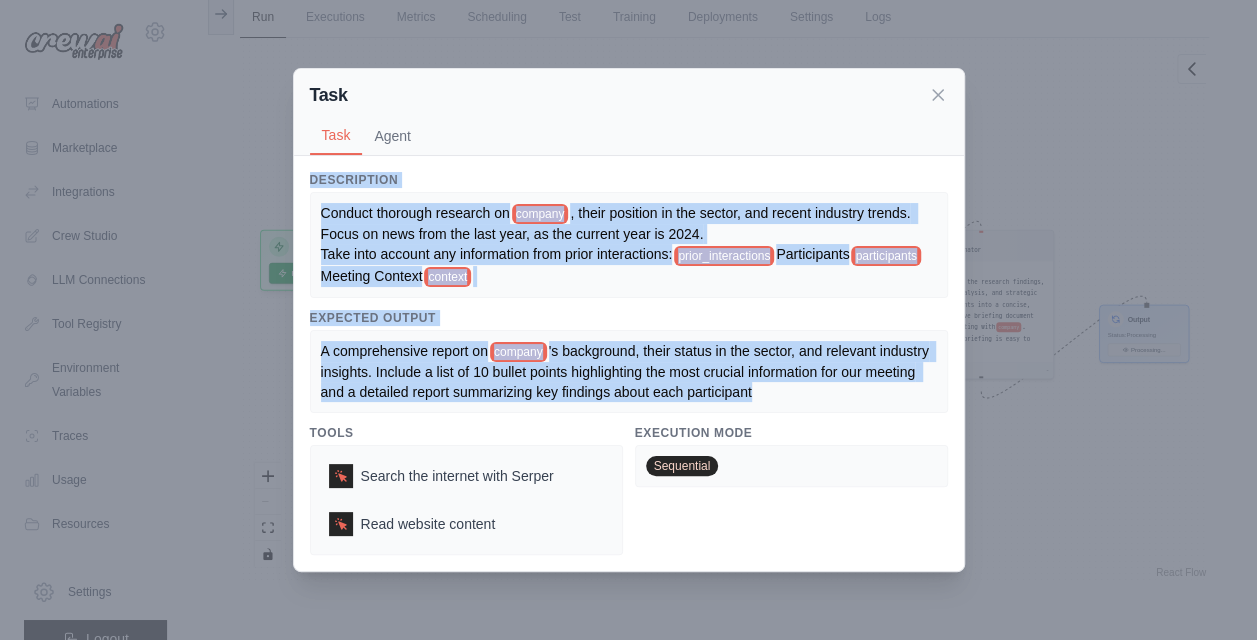 drag, startPoint x: 311, startPoint y: 177, endPoint x: 795, endPoint y: 392, distance: 529.60455 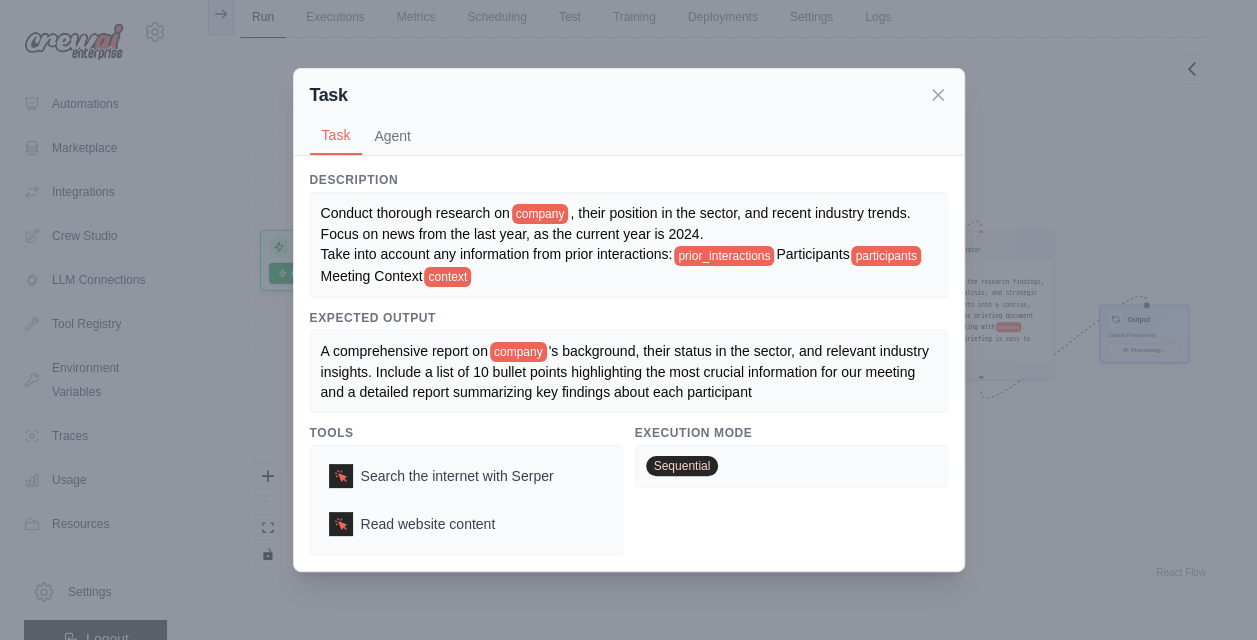 drag, startPoint x: 795, startPoint y: 392, endPoint x: 778, endPoint y: 117, distance: 275.52496 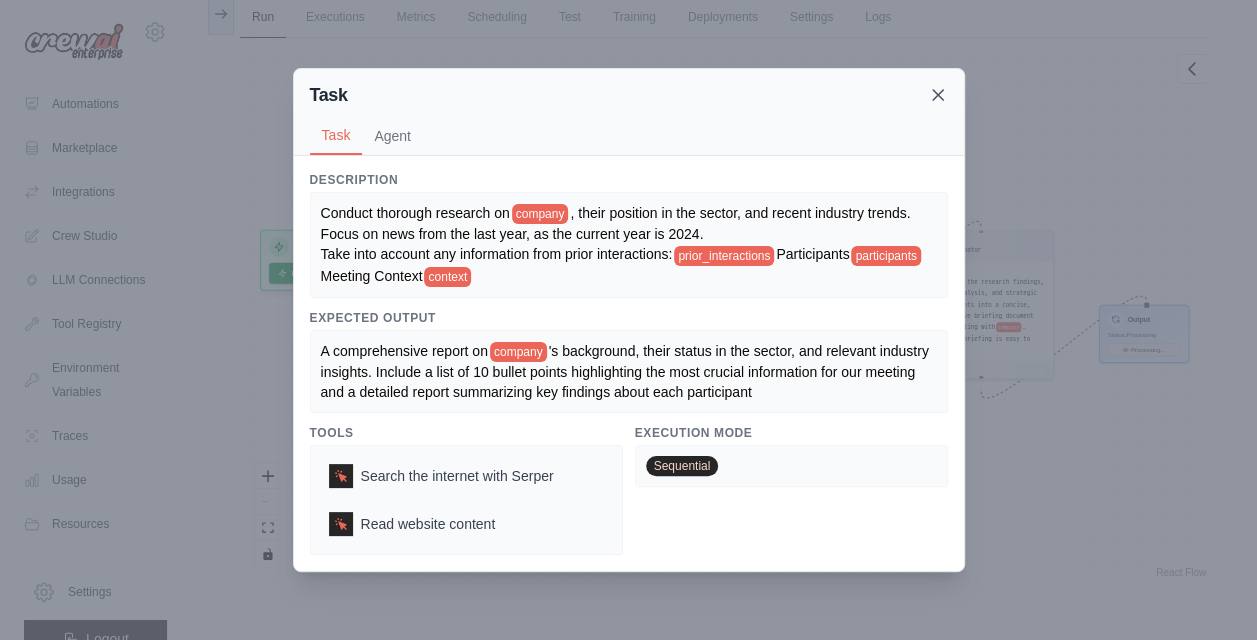 click 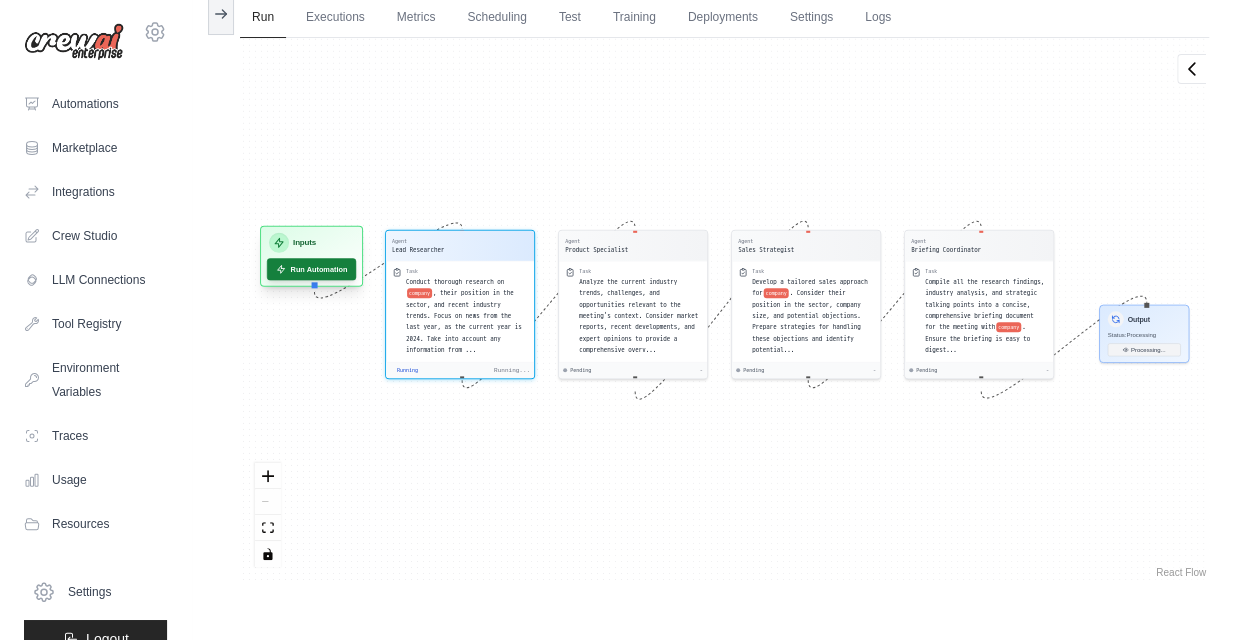 click on "Run Automation" at bounding box center (311, 269) 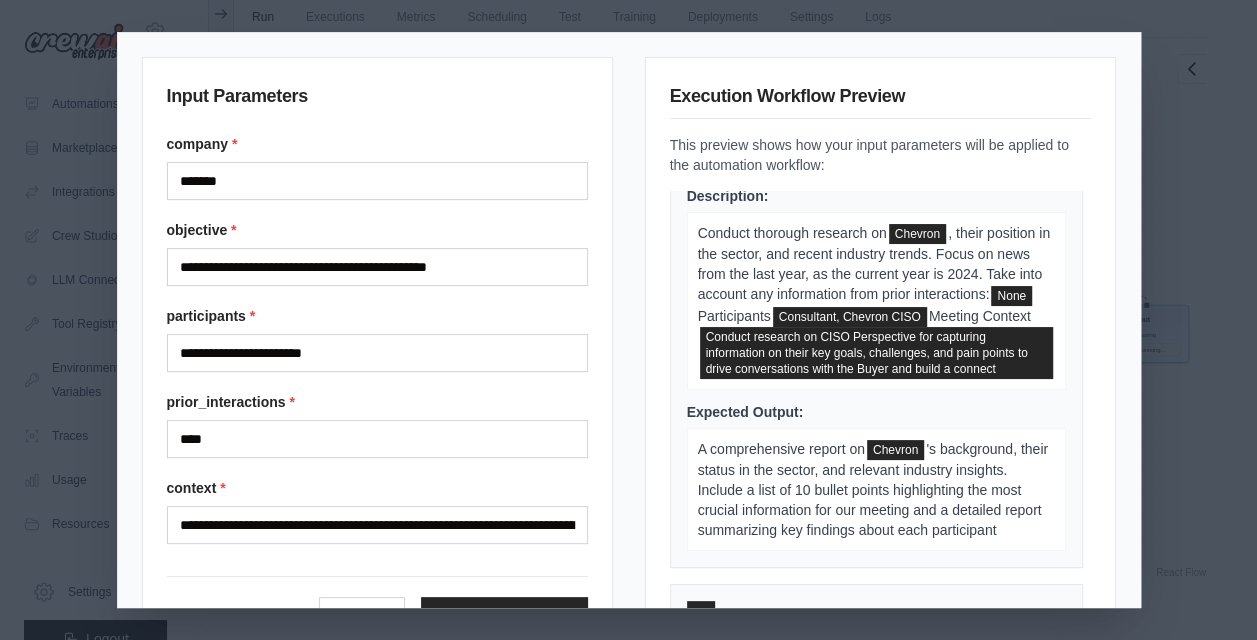 scroll, scrollTop: 73, scrollLeft: 0, axis: vertical 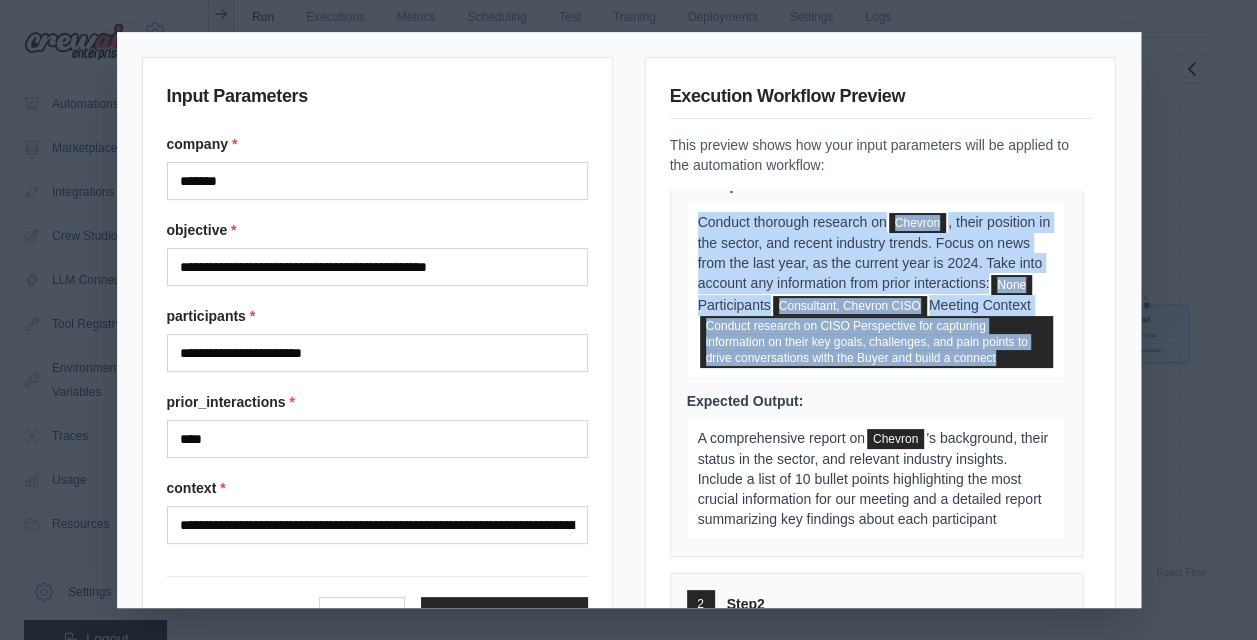 drag, startPoint x: 690, startPoint y: 218, endPoint x: 1010, endPoint y: 369, distance: 353.83752 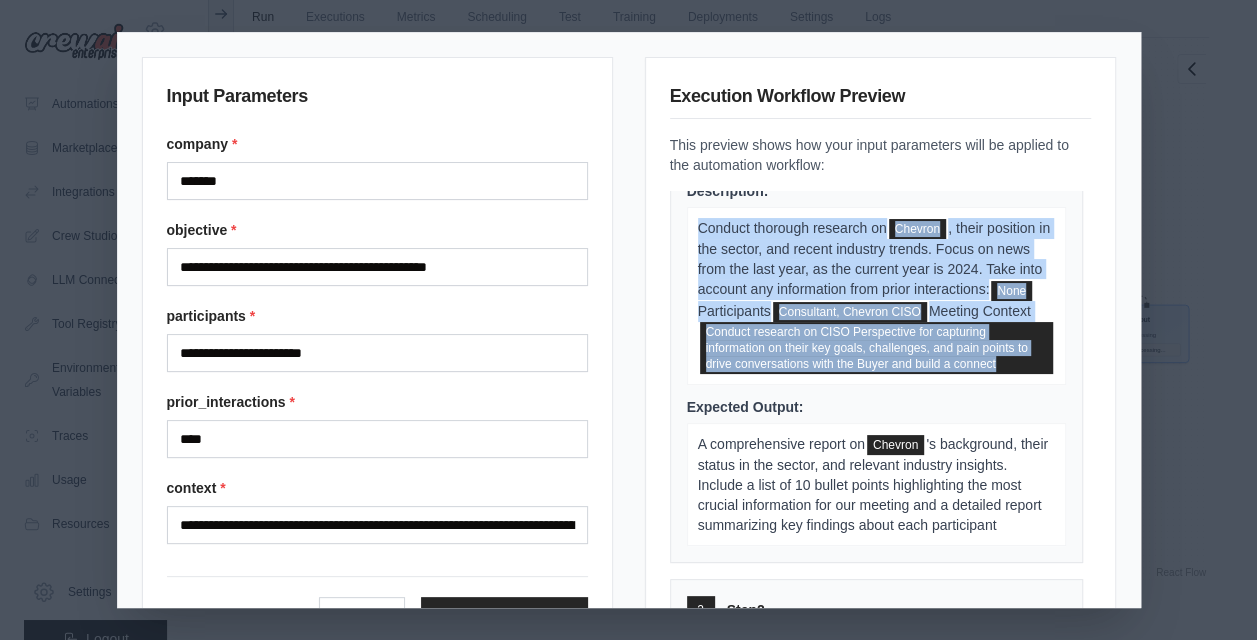 scroll, scrollTop: 60, scrollLeft: 0, axis: vertical 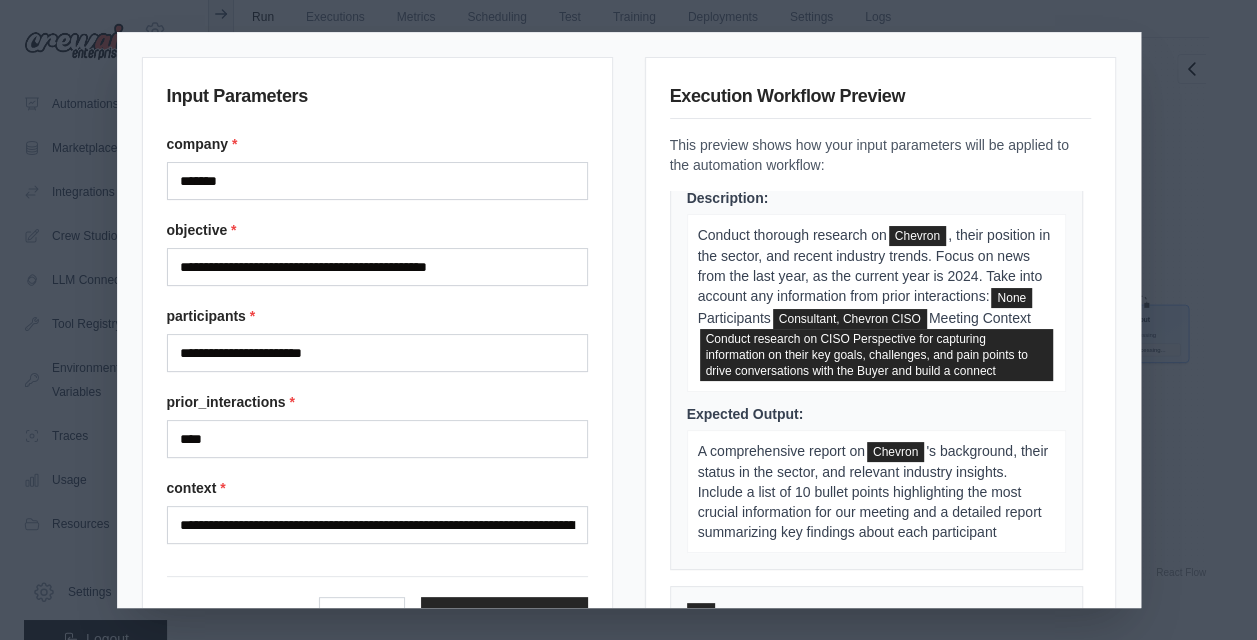 drag, startPoint x: 1010, startPoint y: 369, endPoint x: 874, endPoint y: 415, distance: 143.5688 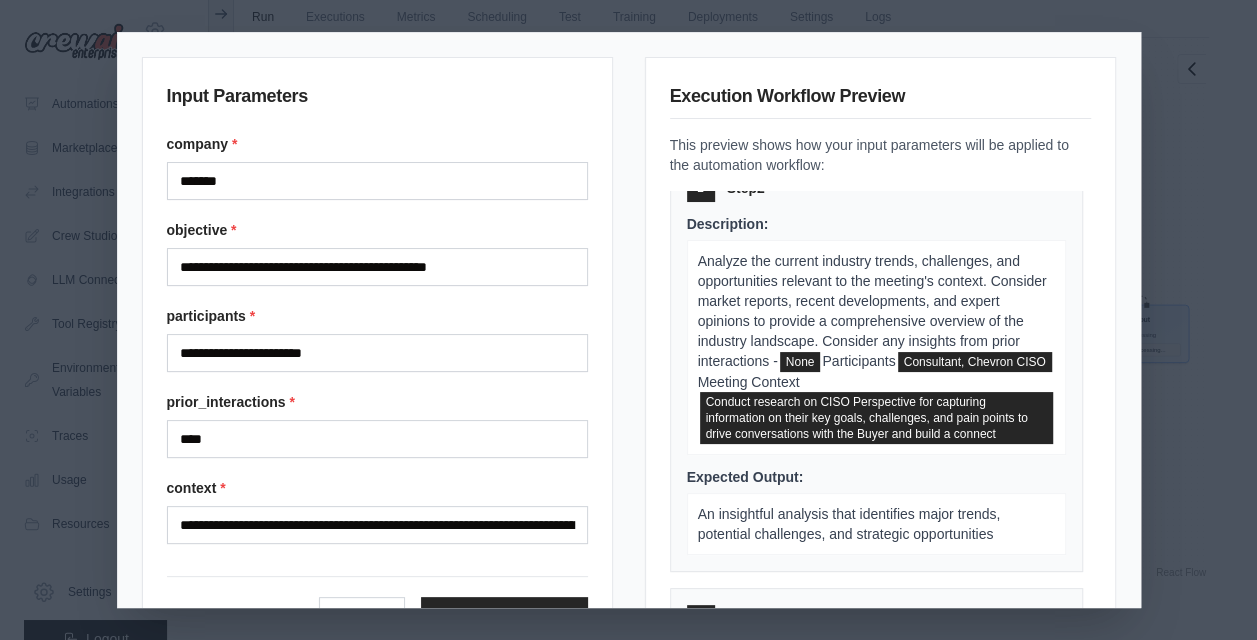 scroll, scrollTop: 487, scrollLeft: 0, axis: vertical 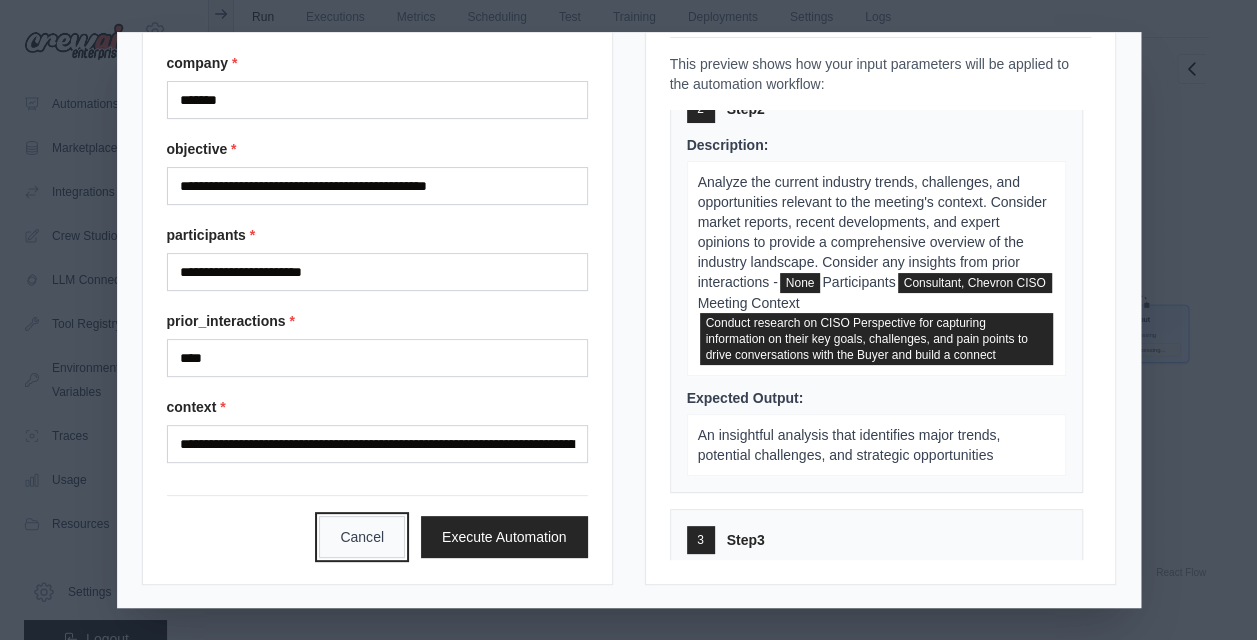 click on "Cancel" at bounding box center [362, 537] 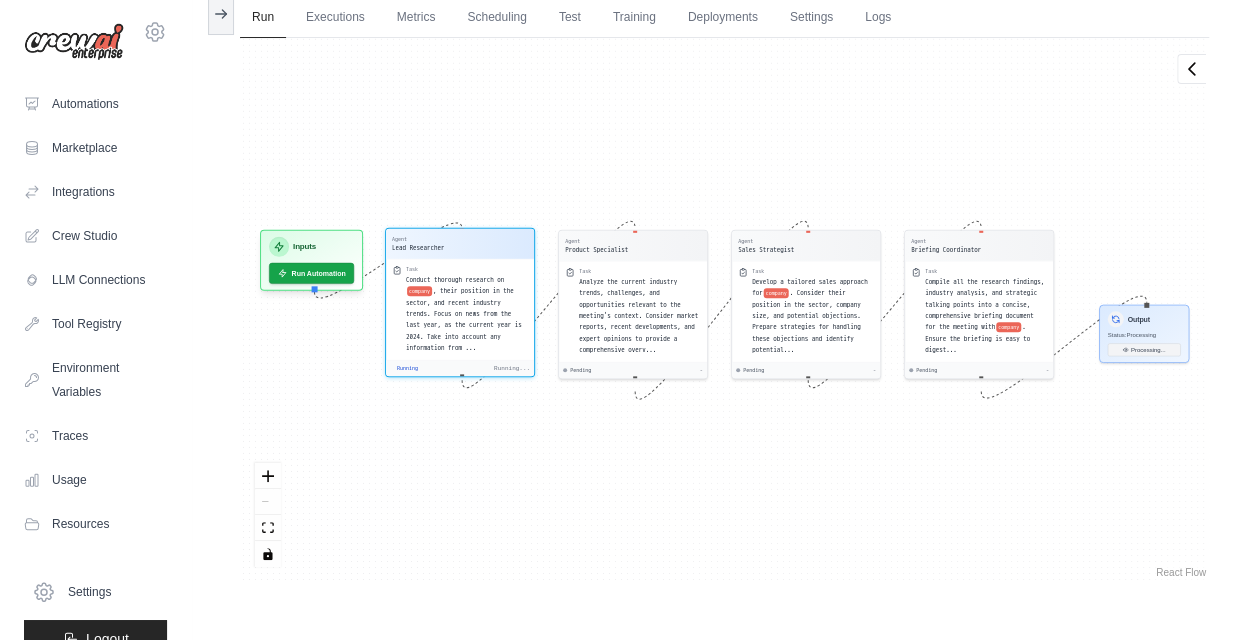 click on "Lead Researcher" at bounding box center (418, 248) 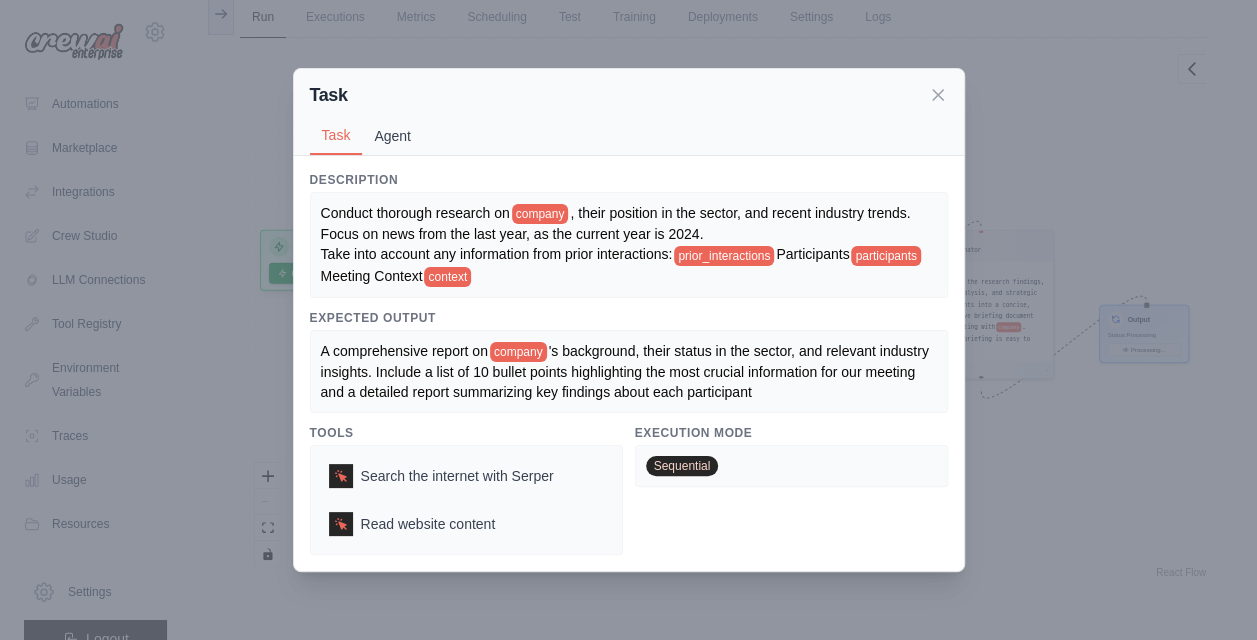 click on "Agent" at bounding box center [392, 136] 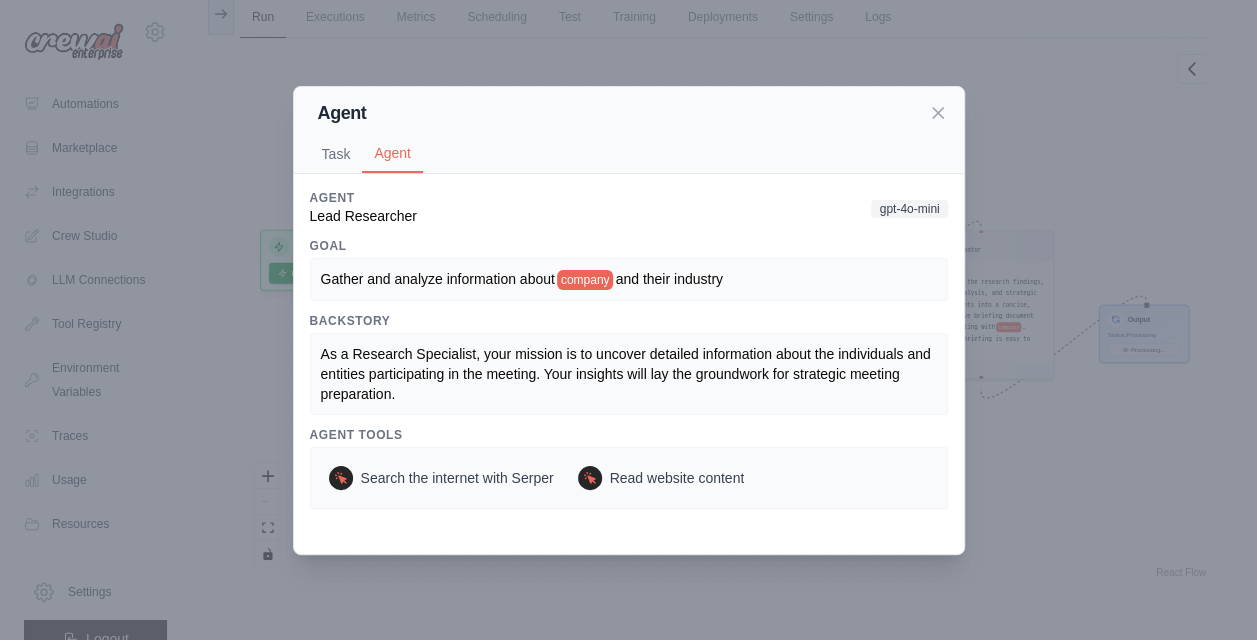 click on "Agent" at bounding box center [392, 154] 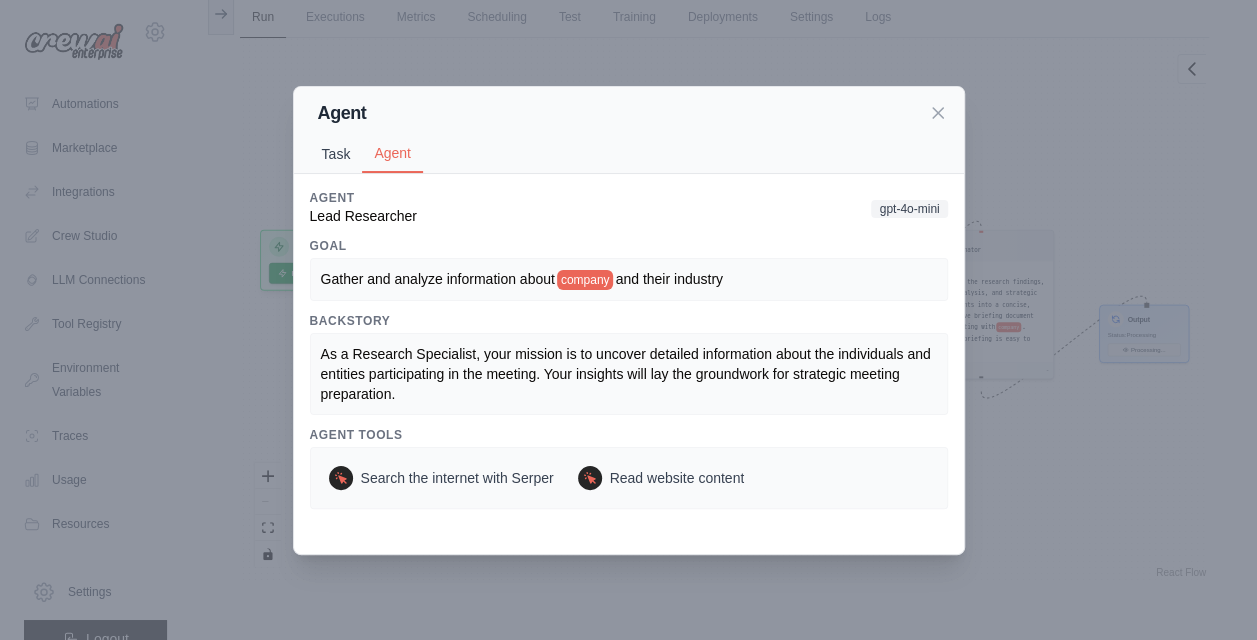 click on "Task" at bounding box center (336, 154) 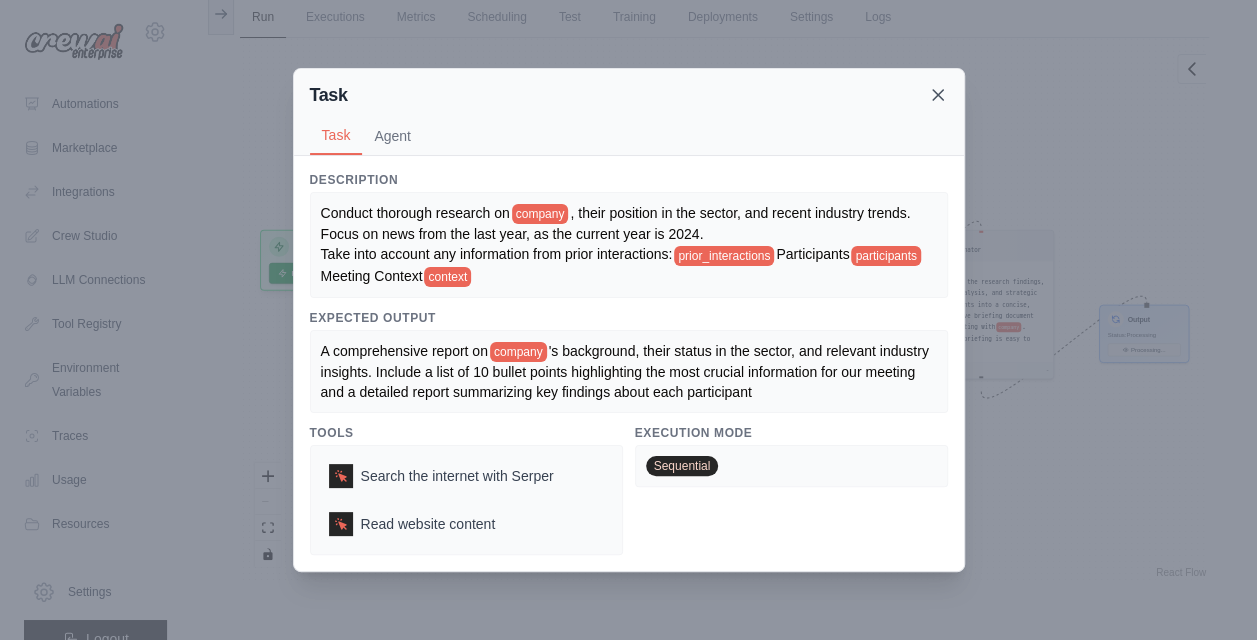 click 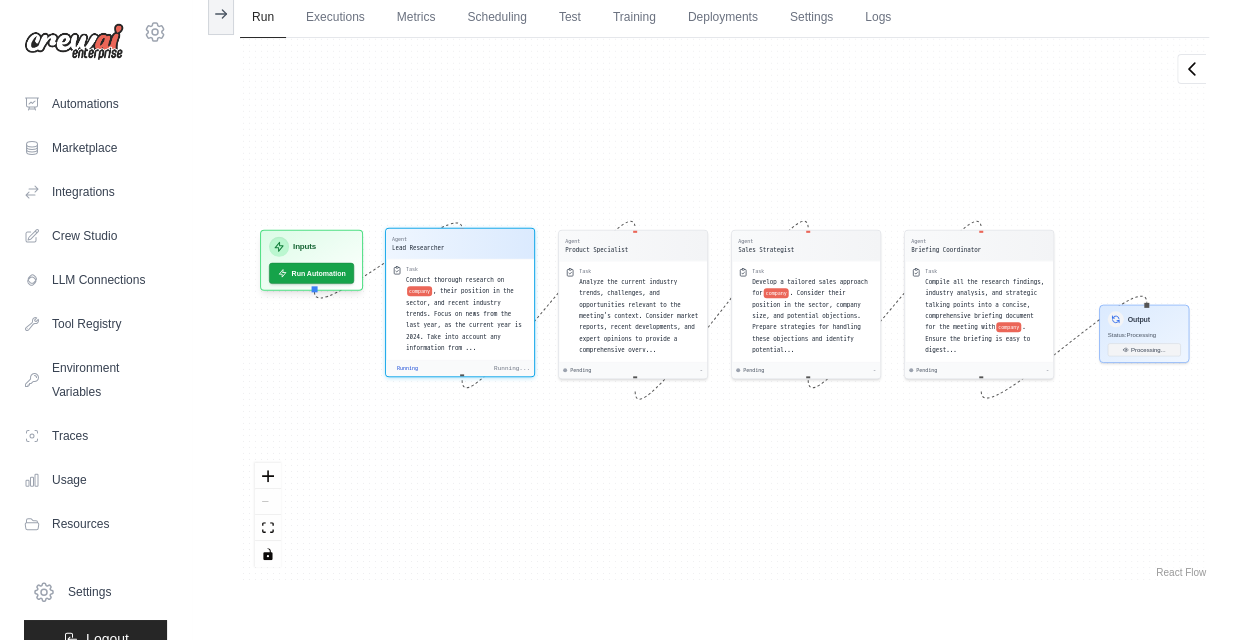 click on "Running" at bounding box center [407, 368] 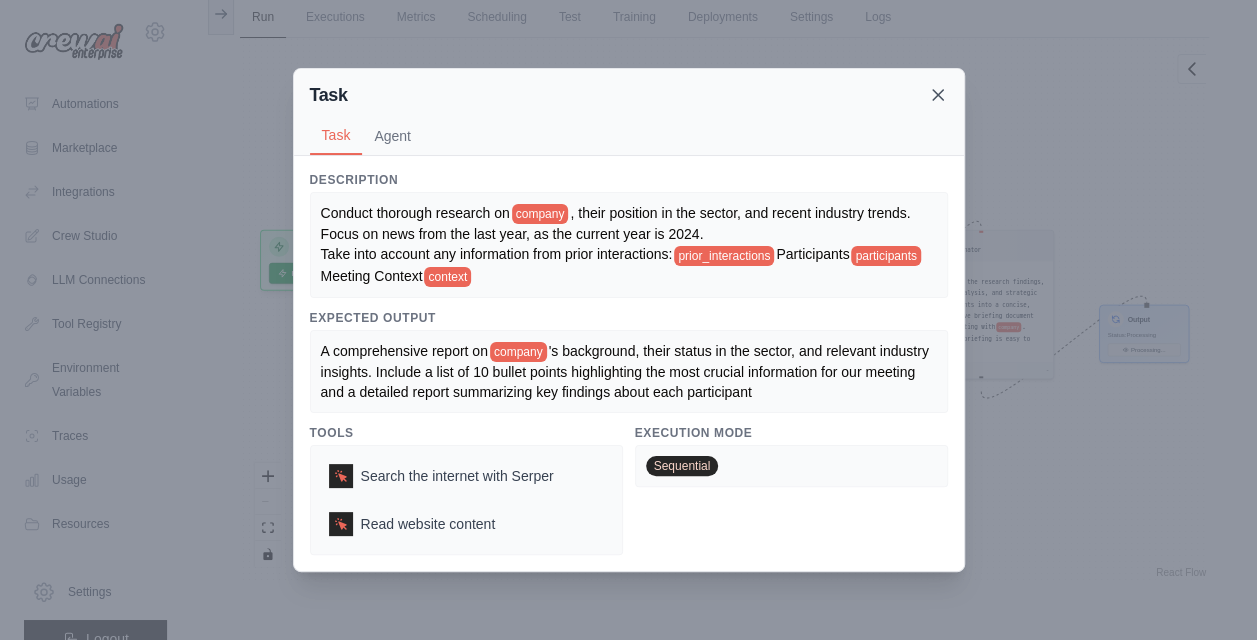click 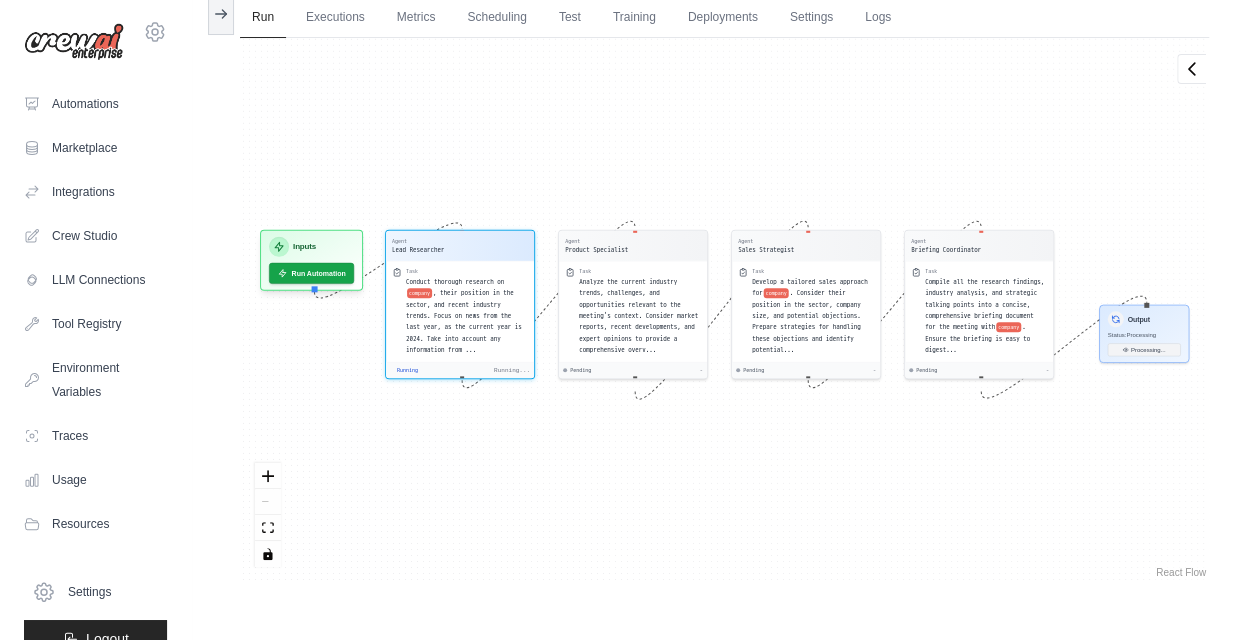 click on "Agent Lead Researcher Task Conduct thorough research on  company , their position in the sector, and recent industry trends. Focus on news from the last year, as the current year is 2024.
Take into account any information from ... Running Running... Agent Product Specialist Task Analyze the current industry trends, challenges, and opportunities relevant to the meeting's context. Consider market reports, recent developments, and expert opinions to provide a comprehensive overv... Pending - Agent Sales Strategist Task Develop a tailored sales approach for  company . Consider their position in the  sector, company size, and potential objections. Prepare strategies for handling these objections and identify potential... Pending - Agent Briefing Coordinator Task Compile all the research findings, industry analysis, and strategic talking points into a concise, comprehensive briefing document for the meeting with  company . Ensure the briefing is easy to digest... Pending - Inputs Run Automation Output Status:" at bounding box center (724, 310) 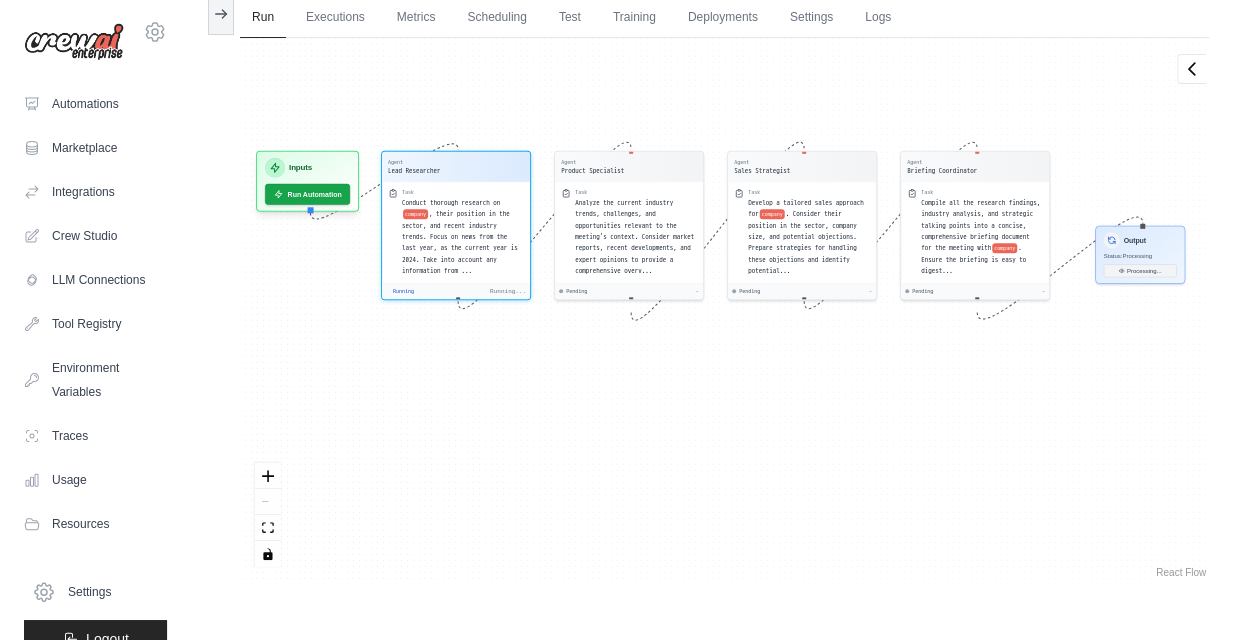 drag, startPoint x: 292, startPoint y: 185, endPoint x: 286, endPoint y: 93, distance: 92.19544 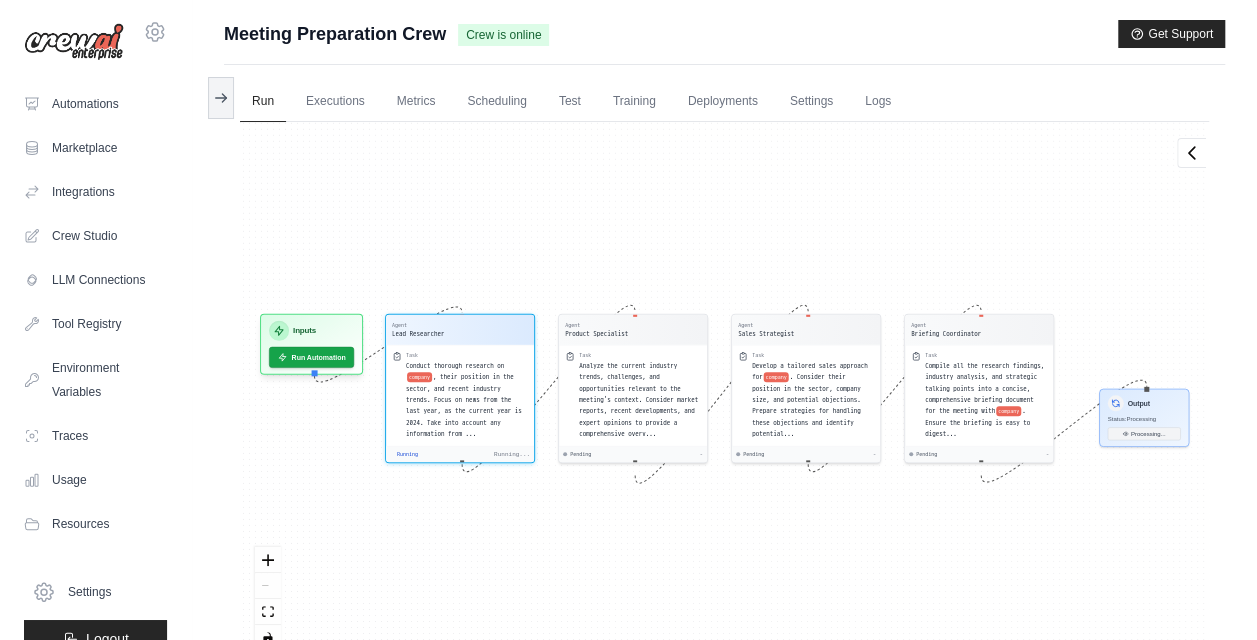 scroll, scrollTop: 84, scrollLeft: 0, axis: vertical 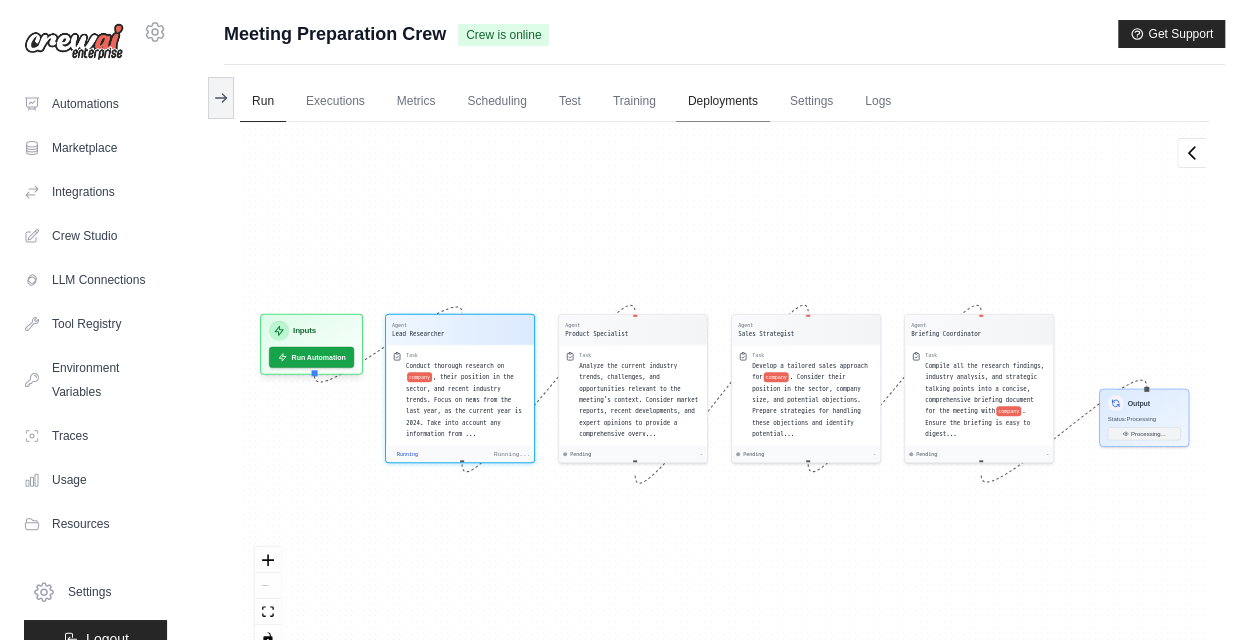 click on "Deployments" at bounding box center (723, 102) 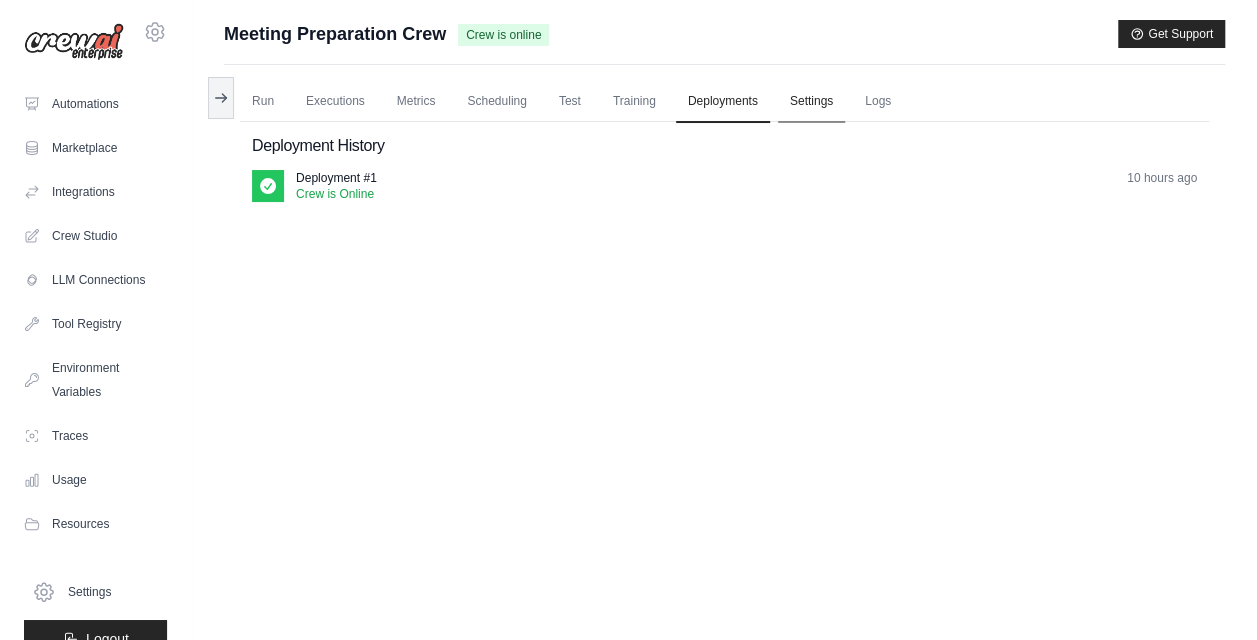 click on "Settings" at bounding box center (811, 102) 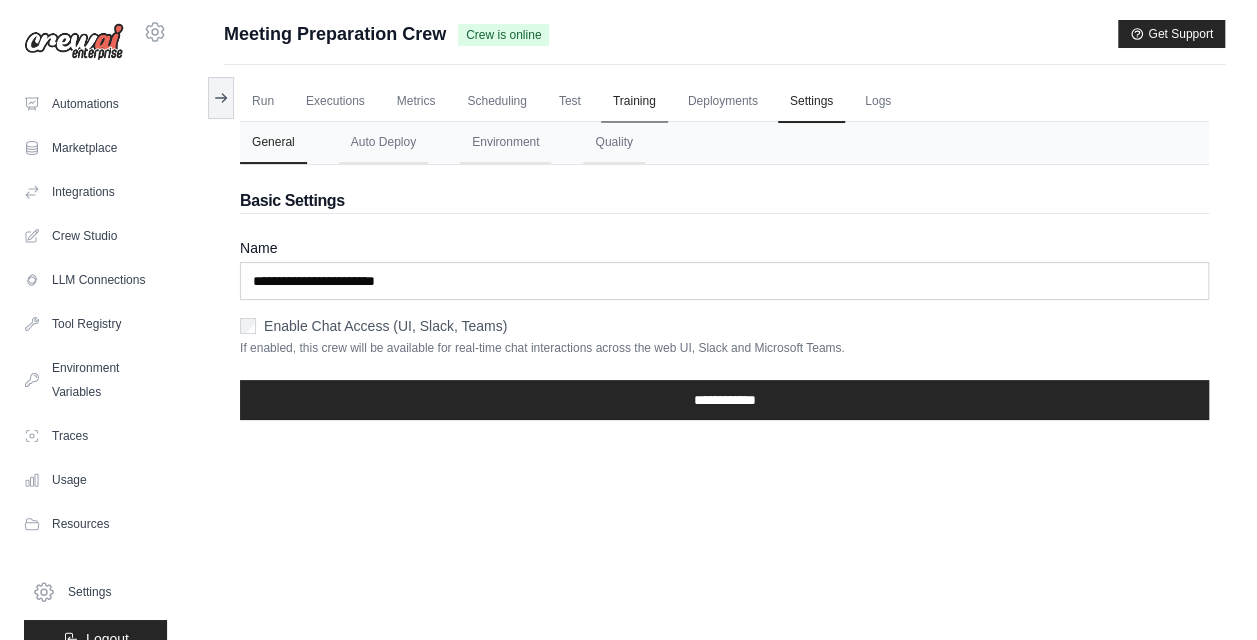 click on "Training" at bounding box center (634, 102) 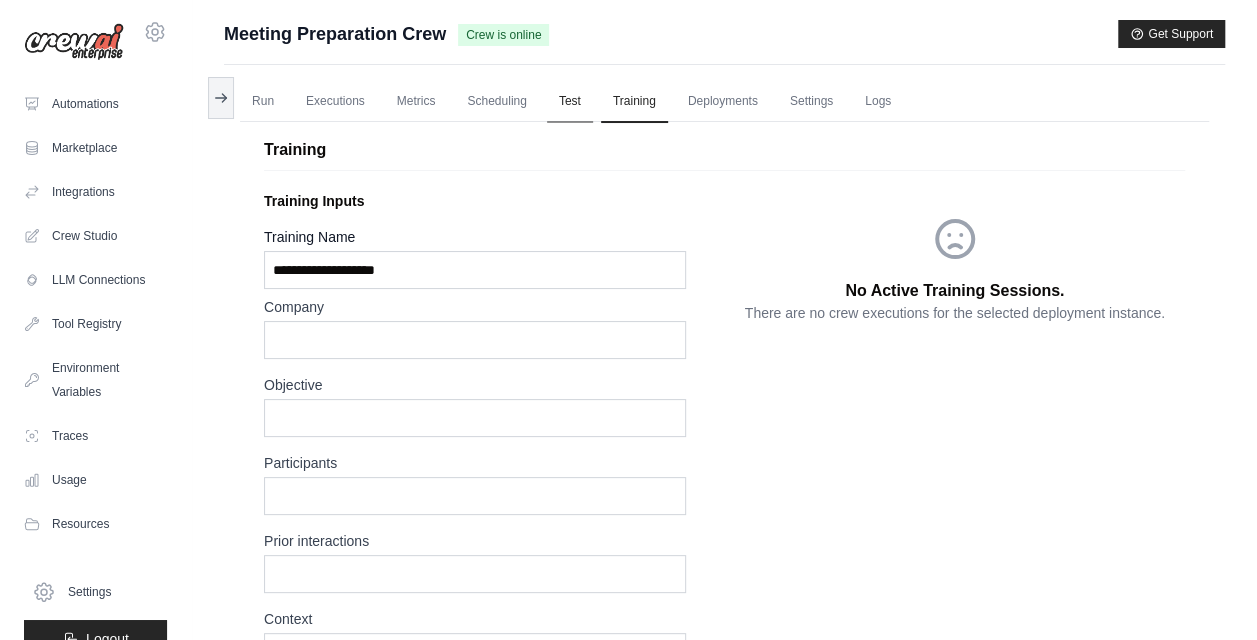 click on "Test" at bounding box center [570, 102] 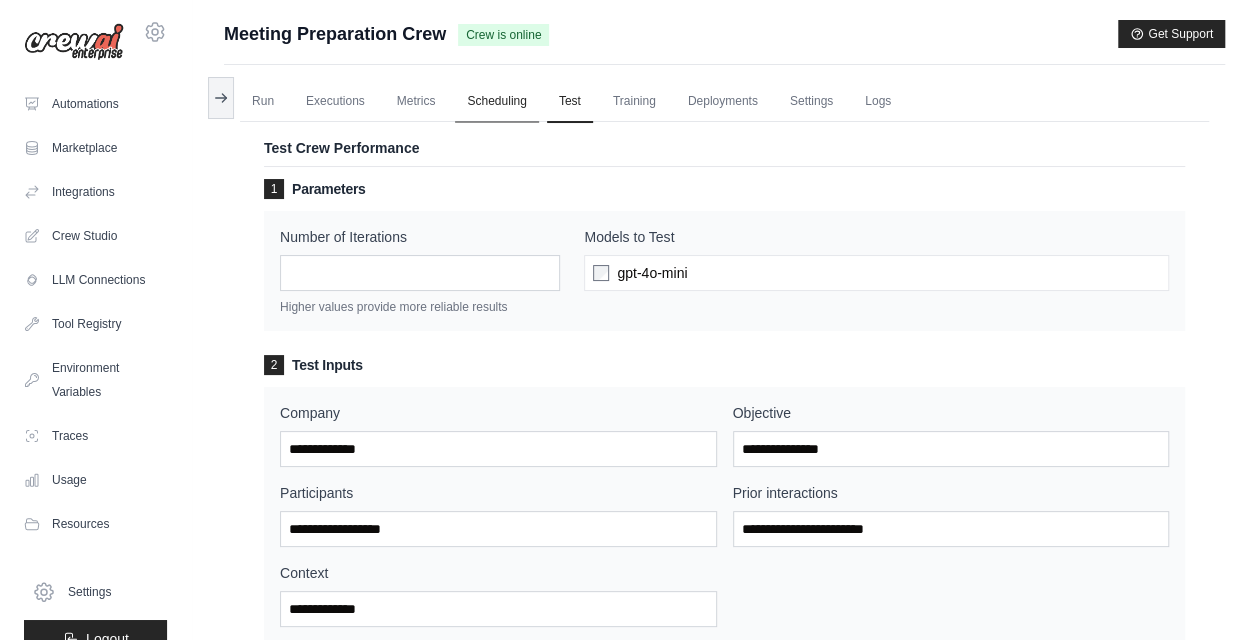 click on "Scheduling" at bounding box center [496, 102] 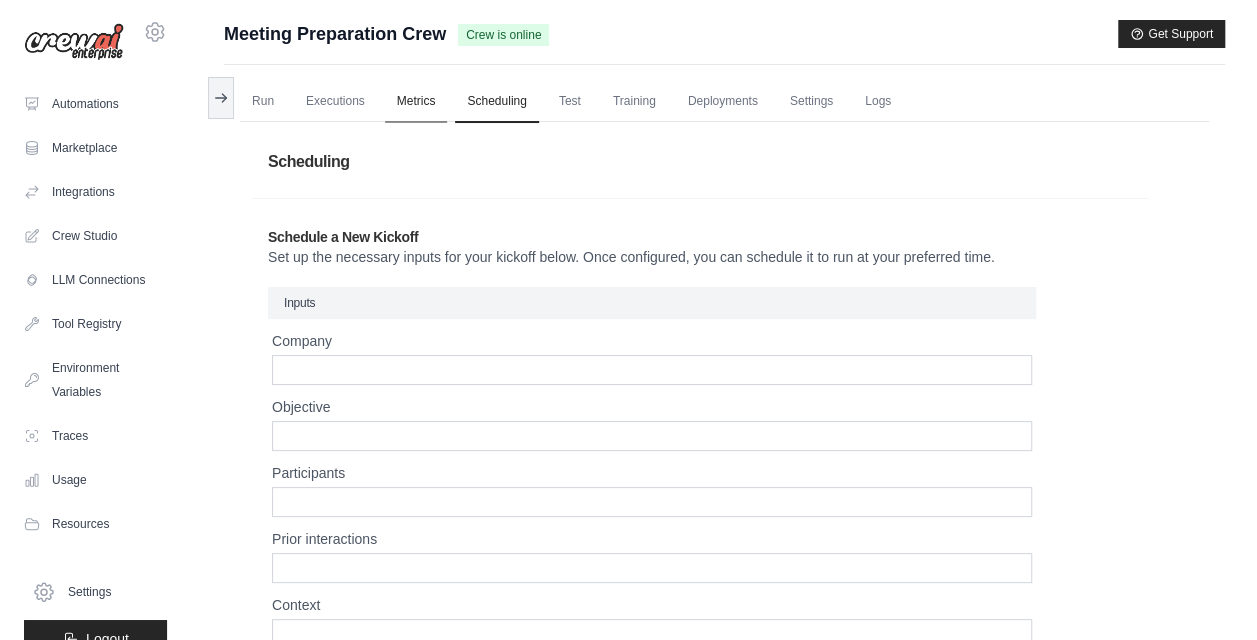 click on "Metrics" at bounding box center (416, 102) 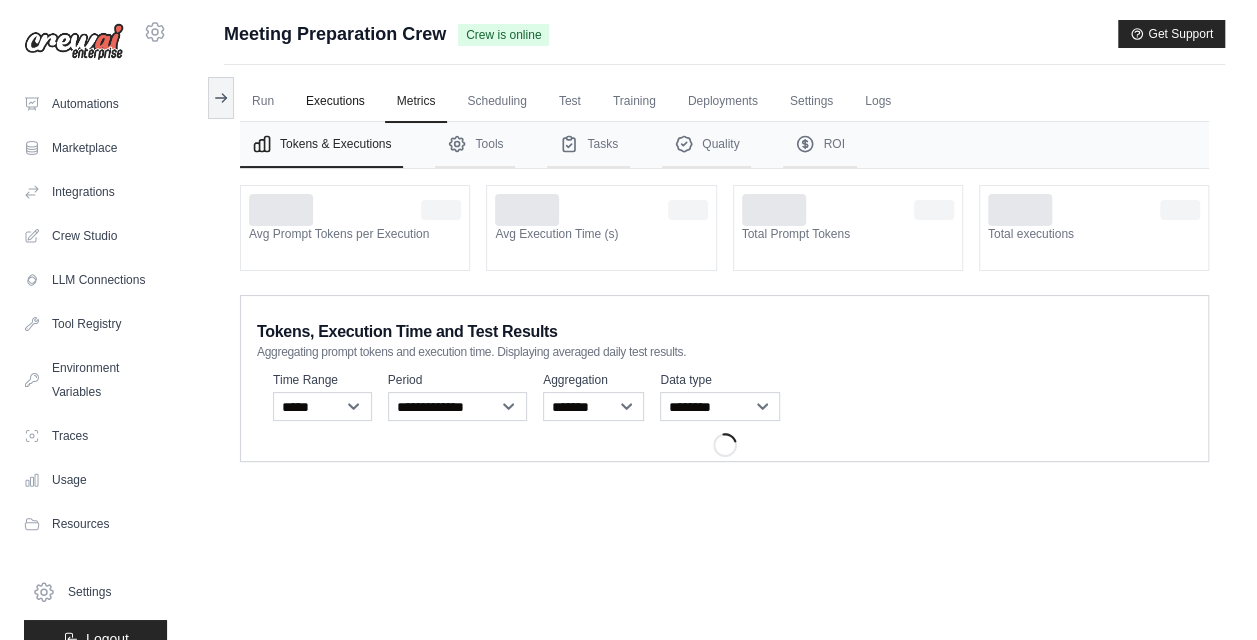 click on "Executions" at bounding box center [335, 102] 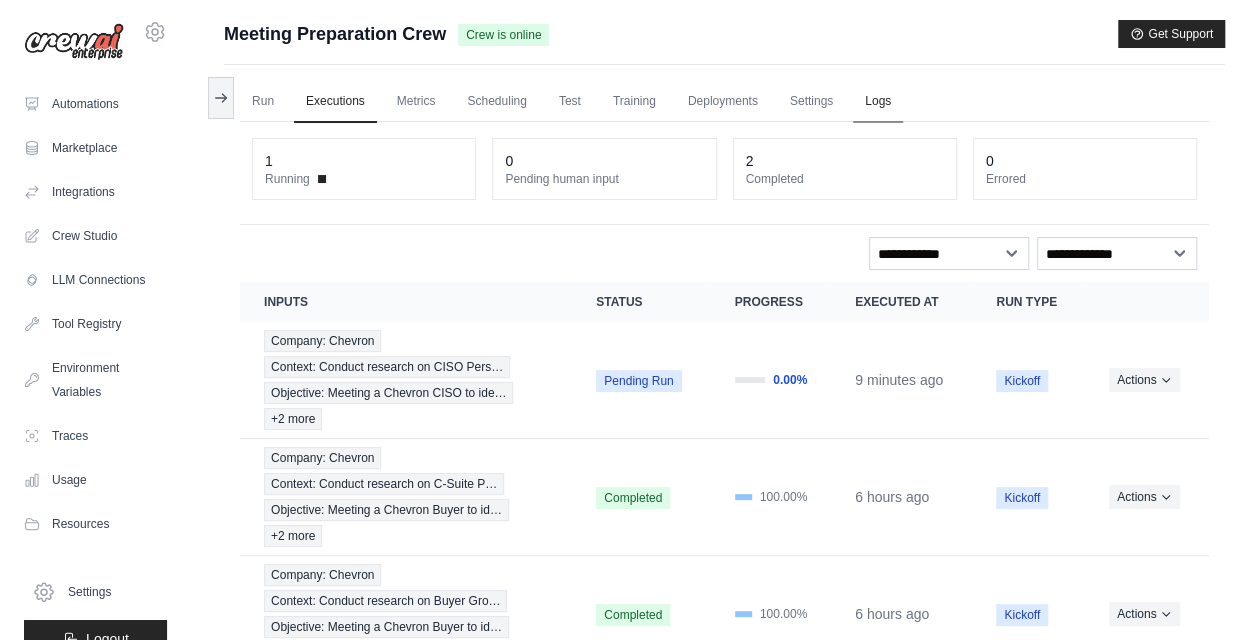 click on "Logs" at bounding box center [878, 102] 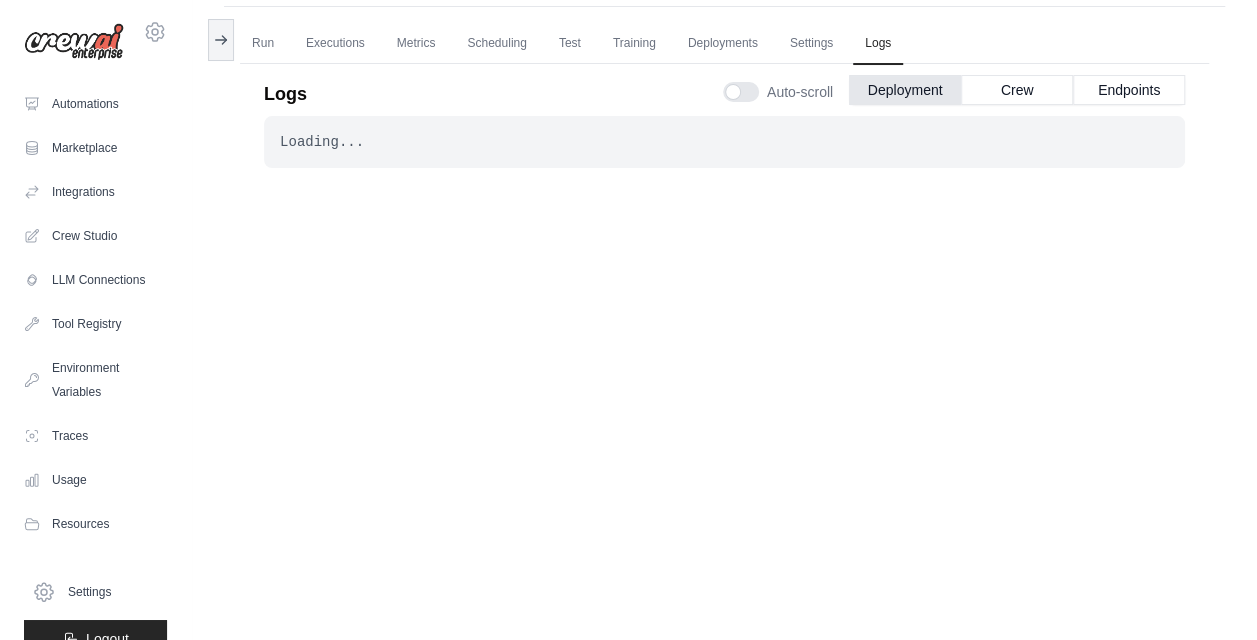 scroll, scrollTop: 0, scrollLeft: 0, axis: both 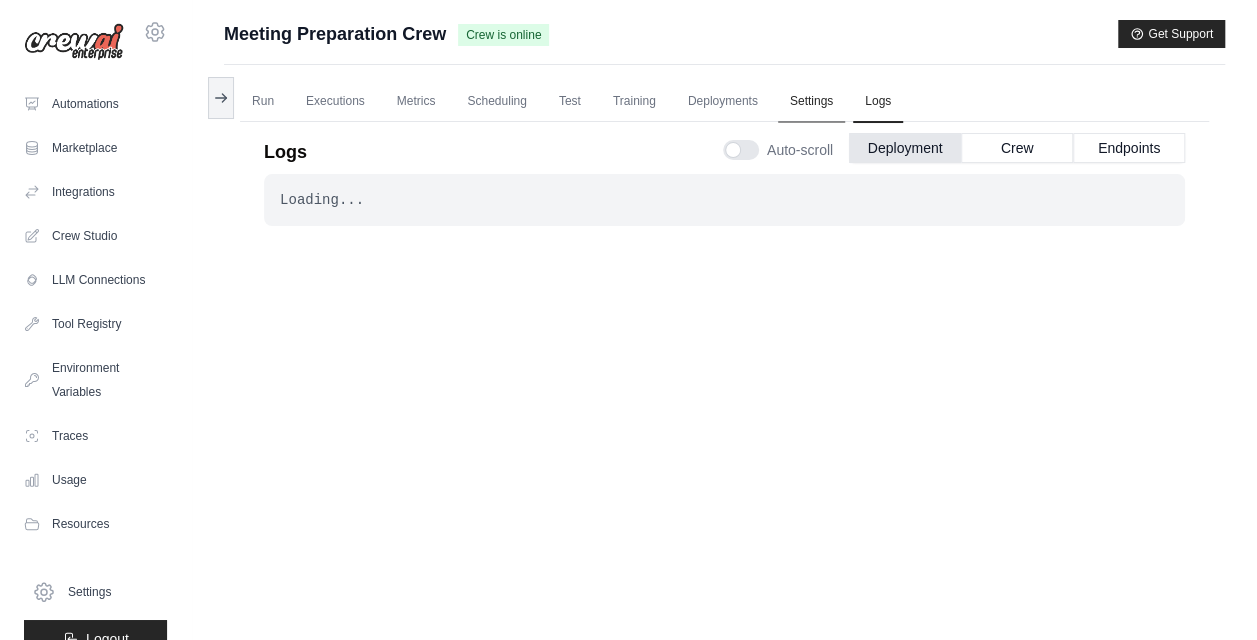 click on "Settings" at bounding box center (811, 102) 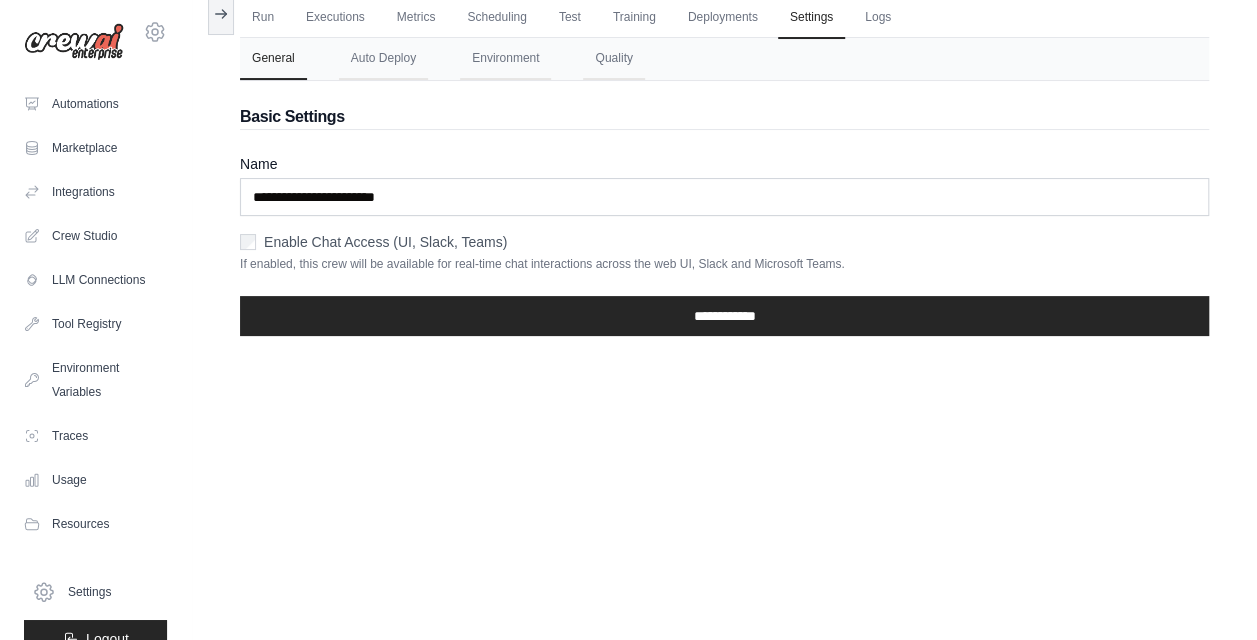 scroll, scrollTop: 0, scrollLeft: 0, axis: both 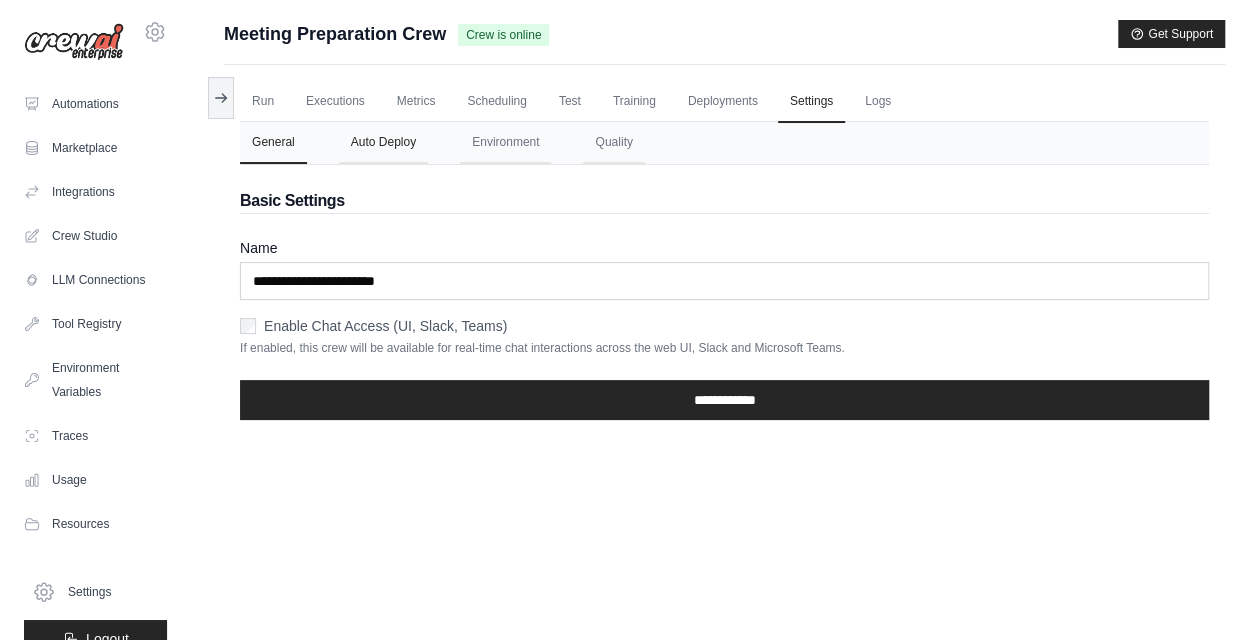 click on "Auto Deploy" at bounding box center (383, 143) 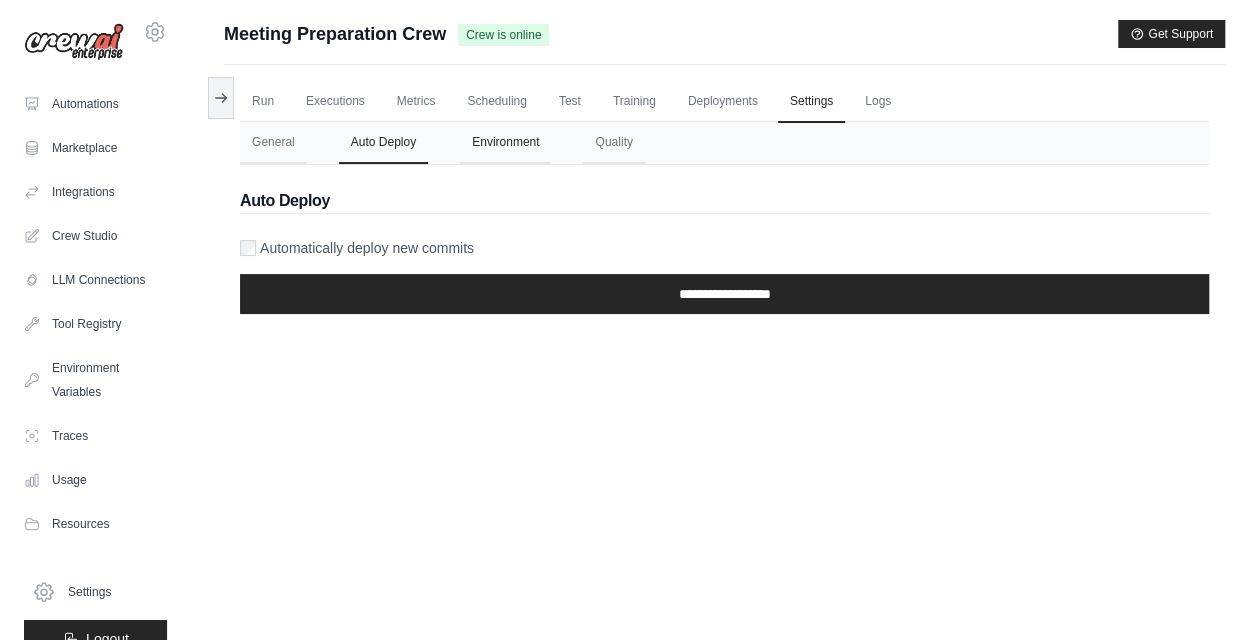 click on "Environment" at bounding box center [505, 143] 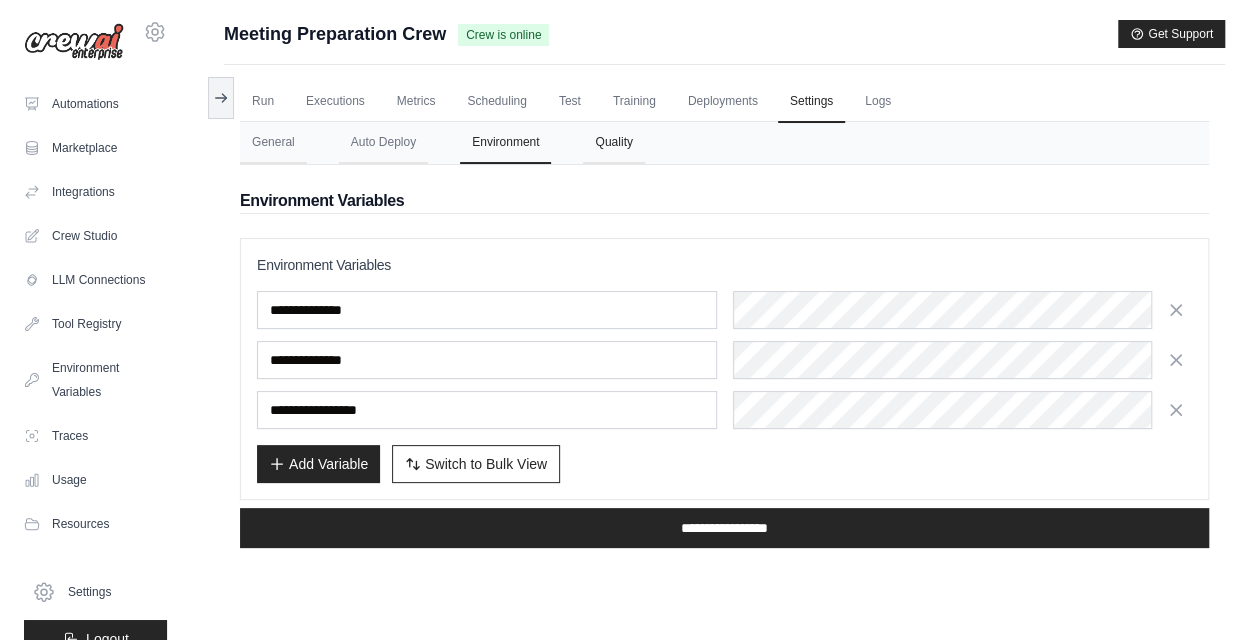 click on "Quality" at bounding box center [613, 143] 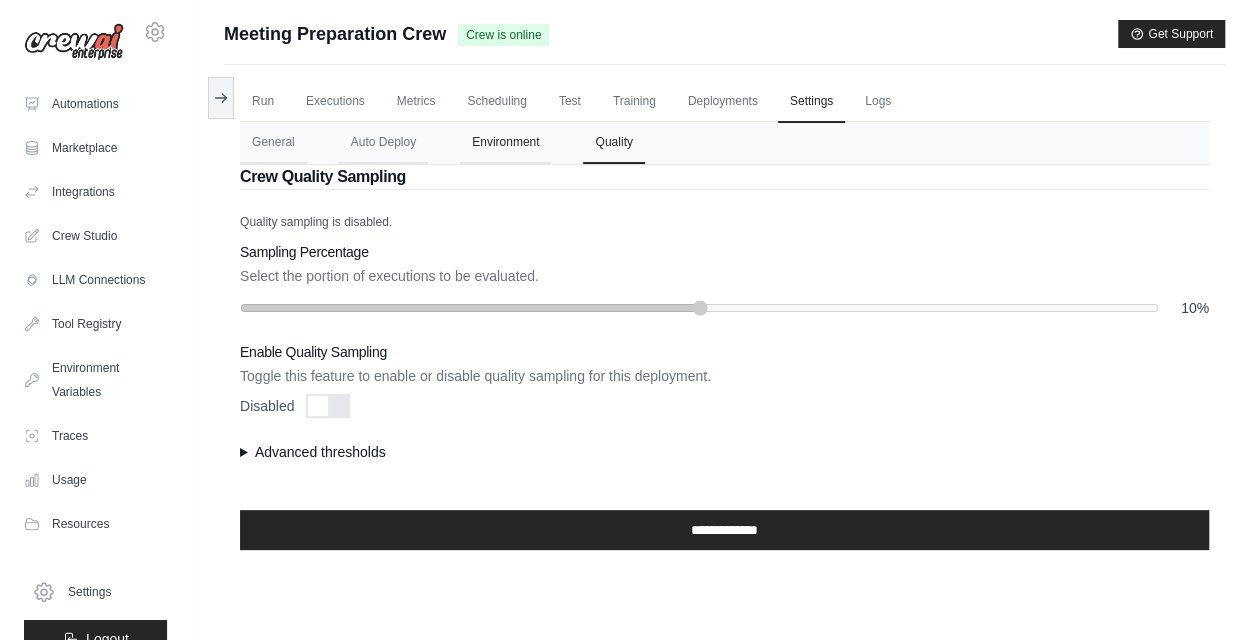 click on "Environment" at bounding box center [505, 143] 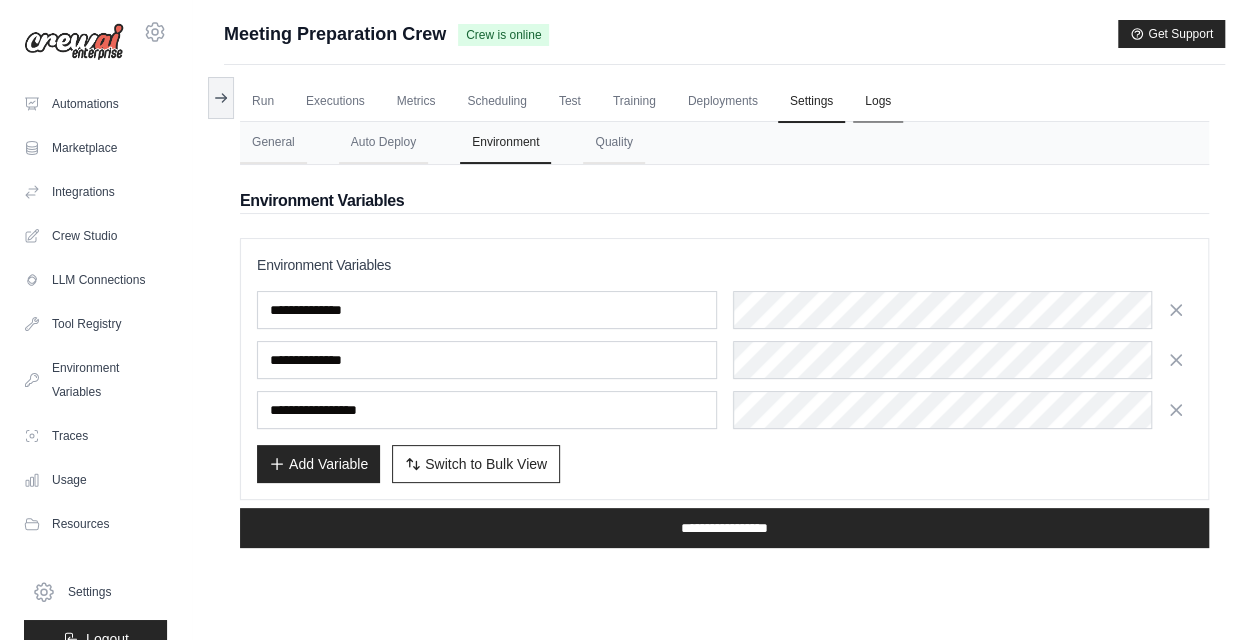 click on "Logs" at bounding box center [878, 102] 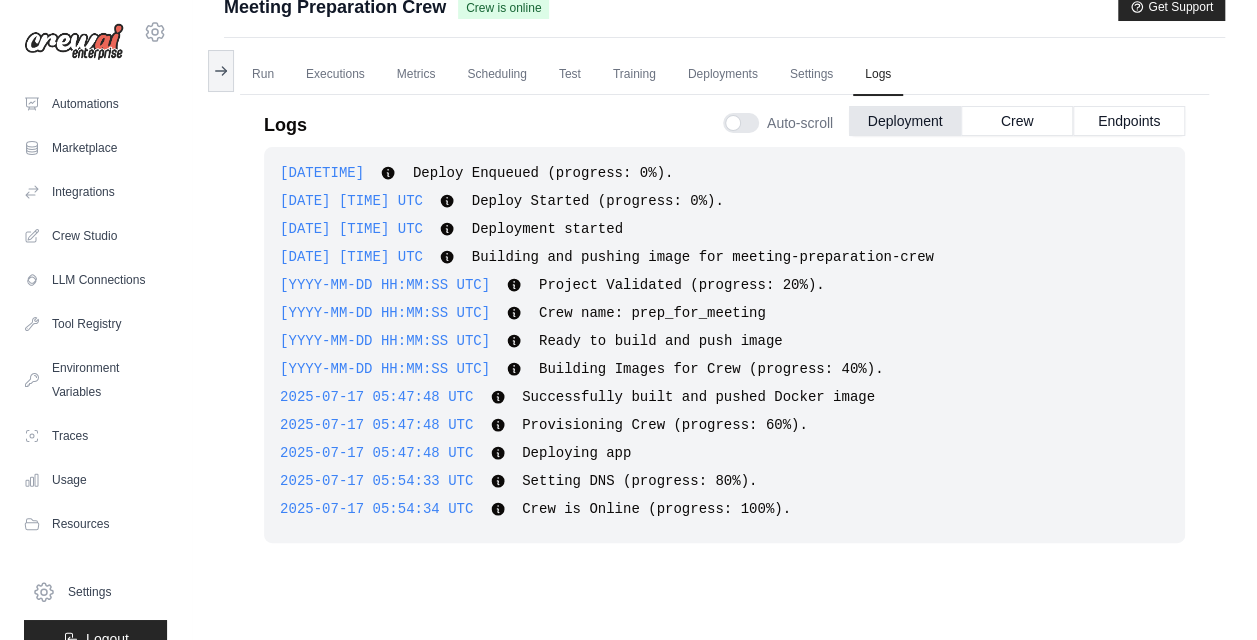 scroll, scrollTop: 22, scrollLeft: 0, axis: vertical 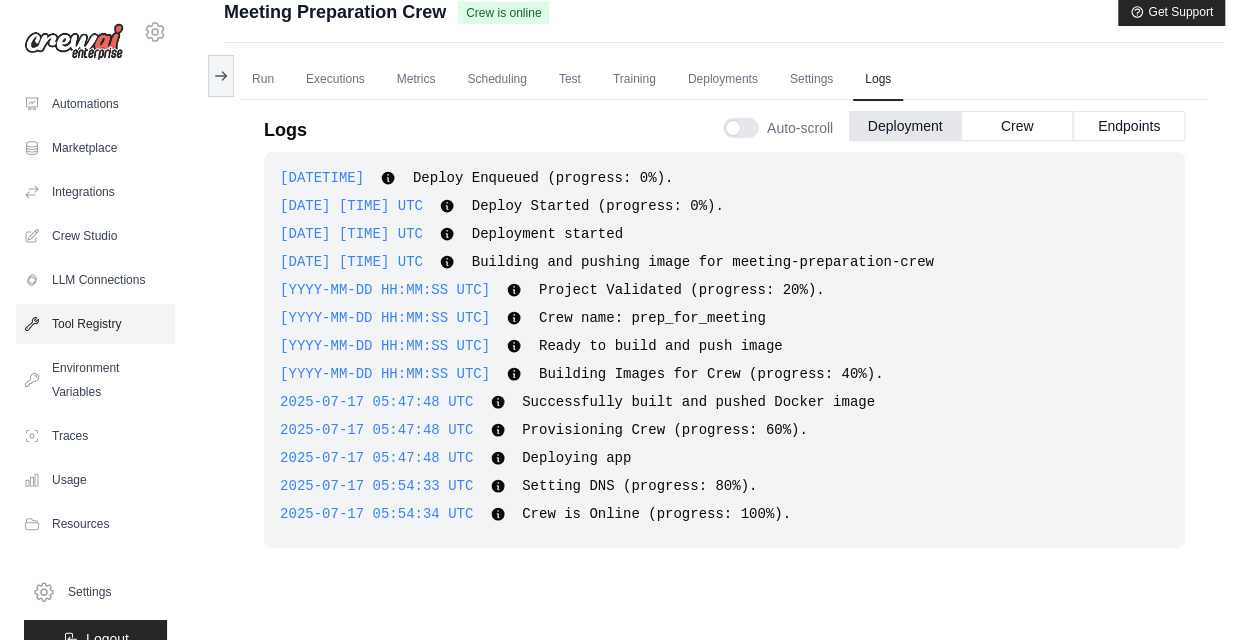 click on "Tool Registry" at bounding box center (95, 324) 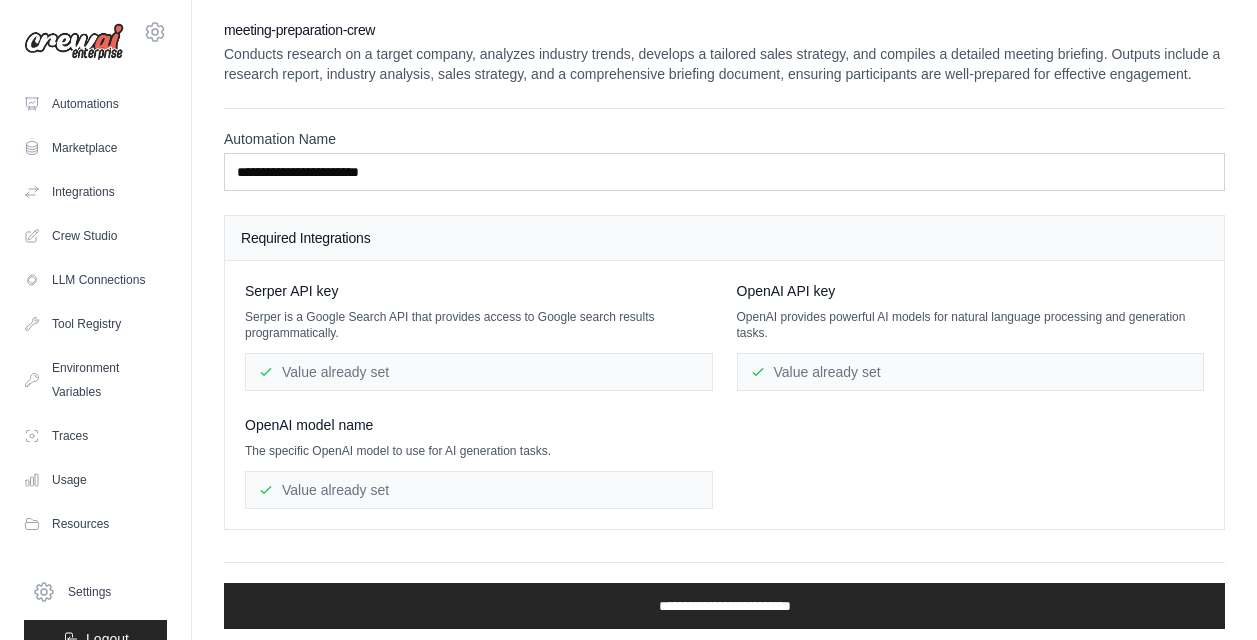 scroll, scrollTop: 0, scrollLeft: 0, axis: both 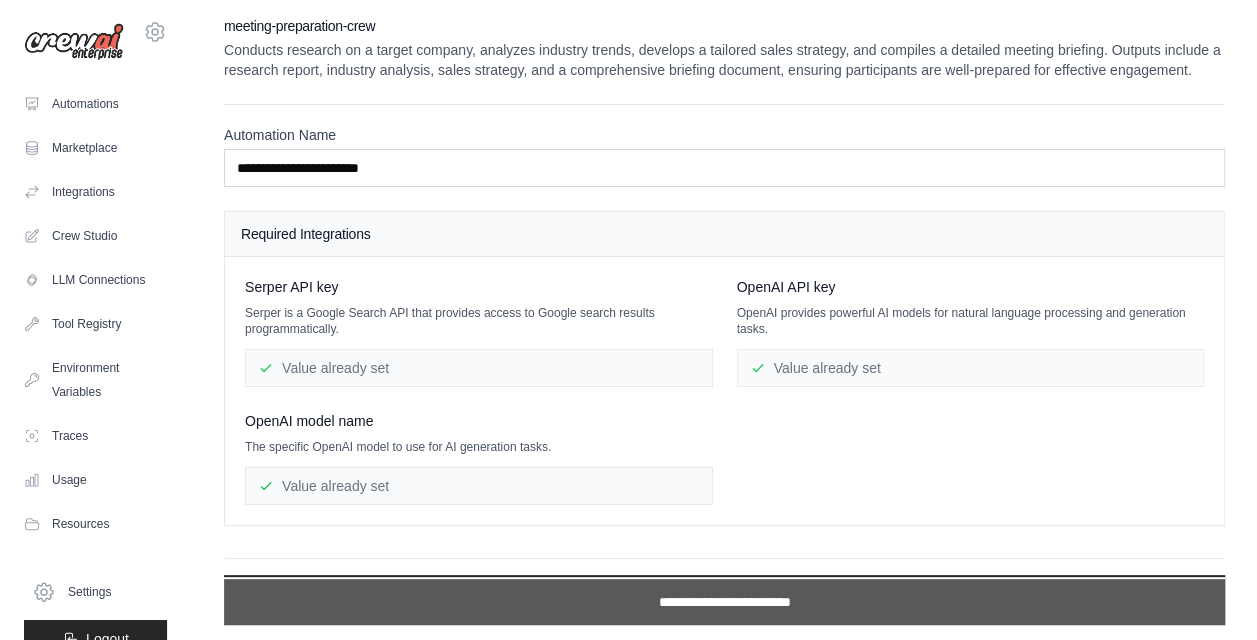 click on "**********" at bounding box center (724, 602) 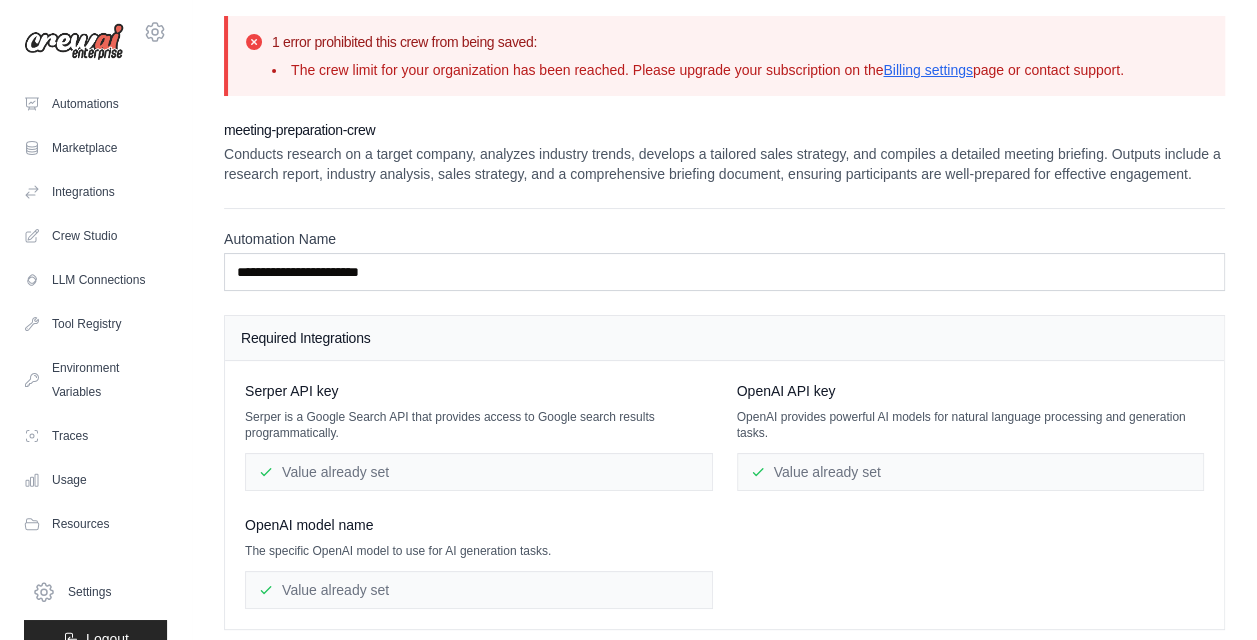 scroll, scrollTop: 0, scrollLeft: 0, axis: both 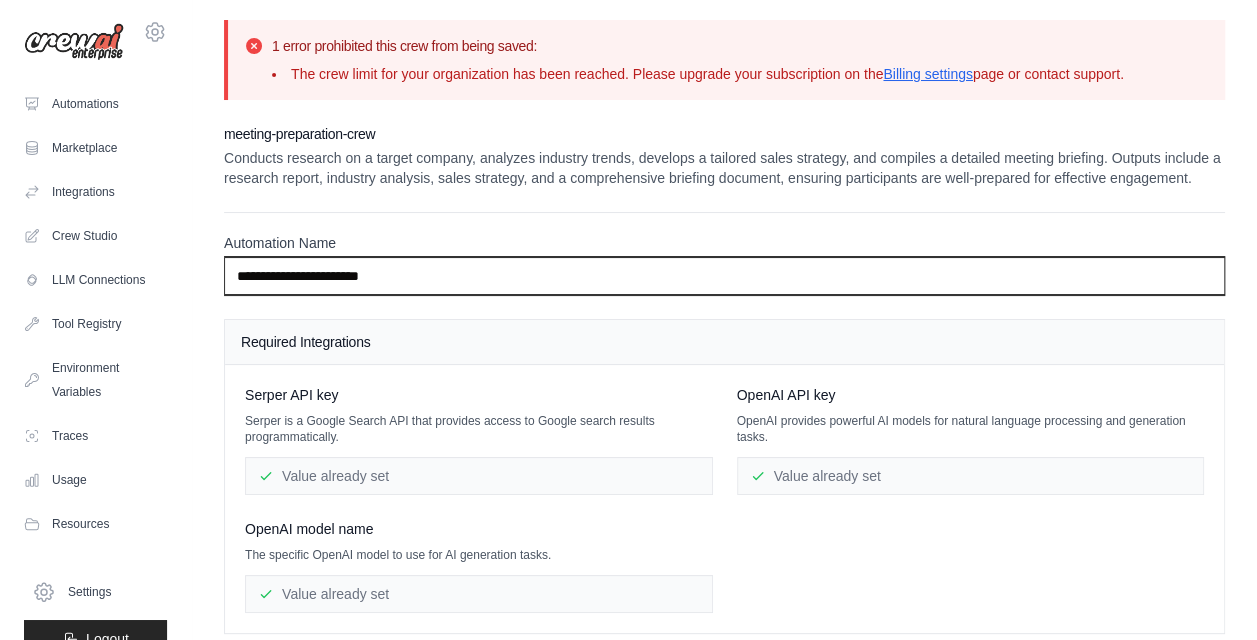 click on "**********" at bounding box center (724, 276) 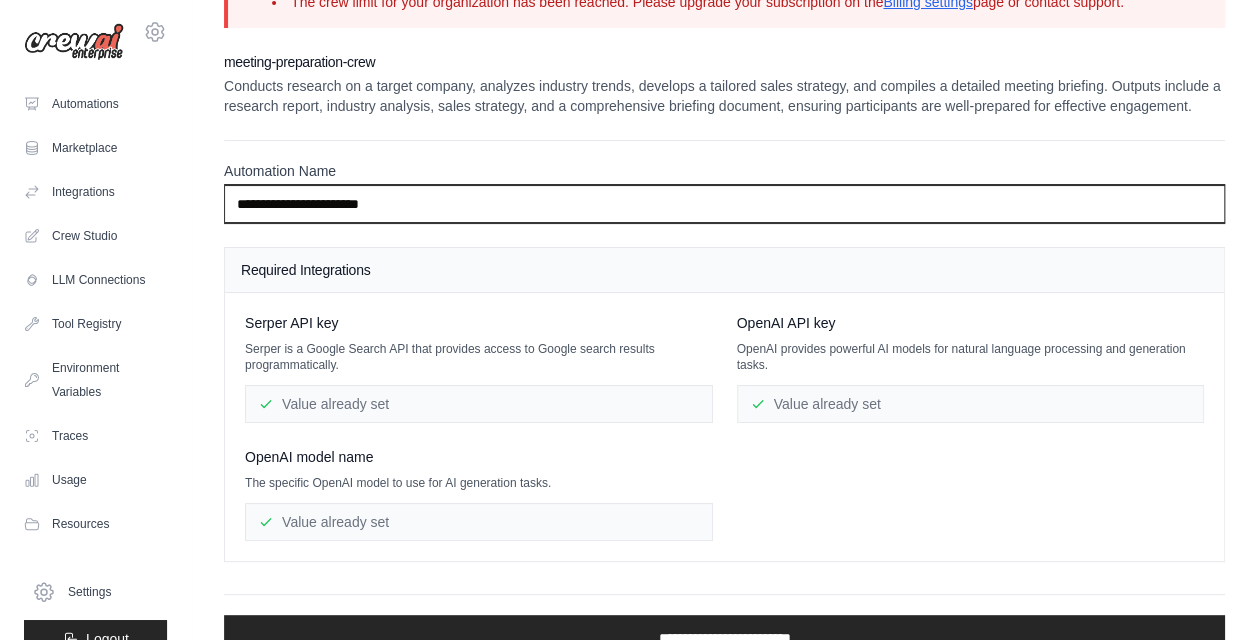 scroll, scrollTop: 0, scrollLeft: 0, axis: both 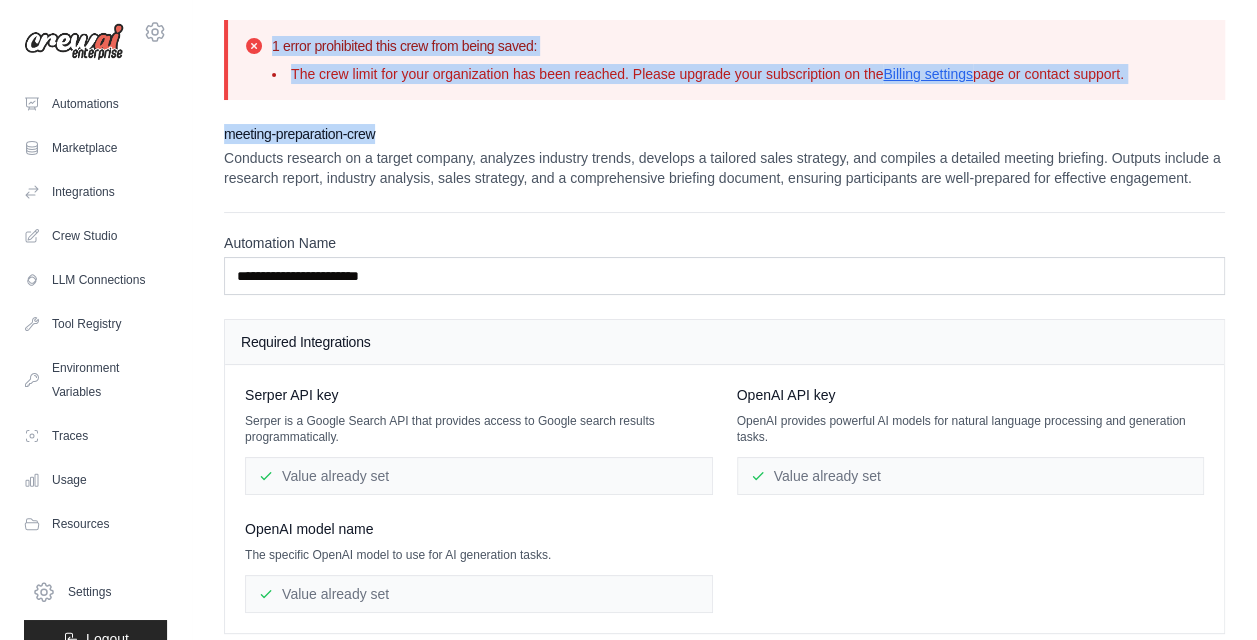 drag, startPoint x: 272, startPoint y: 41, endPoint x: 1022, endPoint y: 102, distance: 752.47656 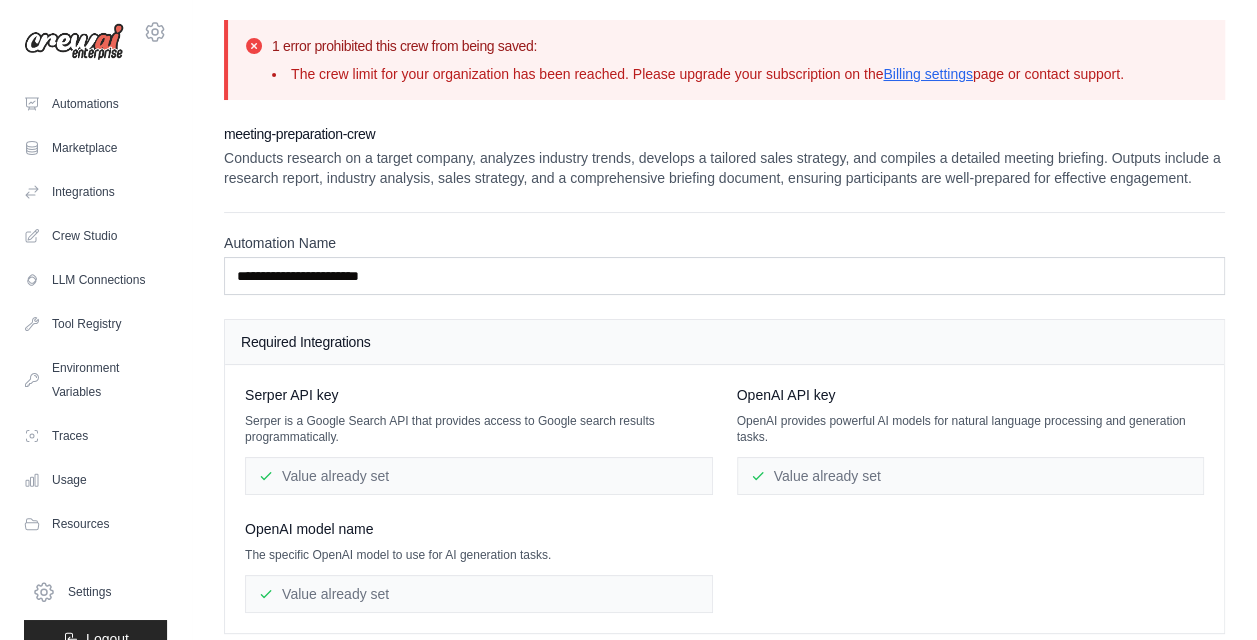 click on "Conducts research on a target company, analyzes industry trends, develops a tailored sales strategy, and compiles a detailed meeting briefing. Outputs include a research report, industry analysis, sales strategy, and a comprehensive briefing document, ensuring participants are well-prepared for effective engagement." at bounding box center [724, 168] 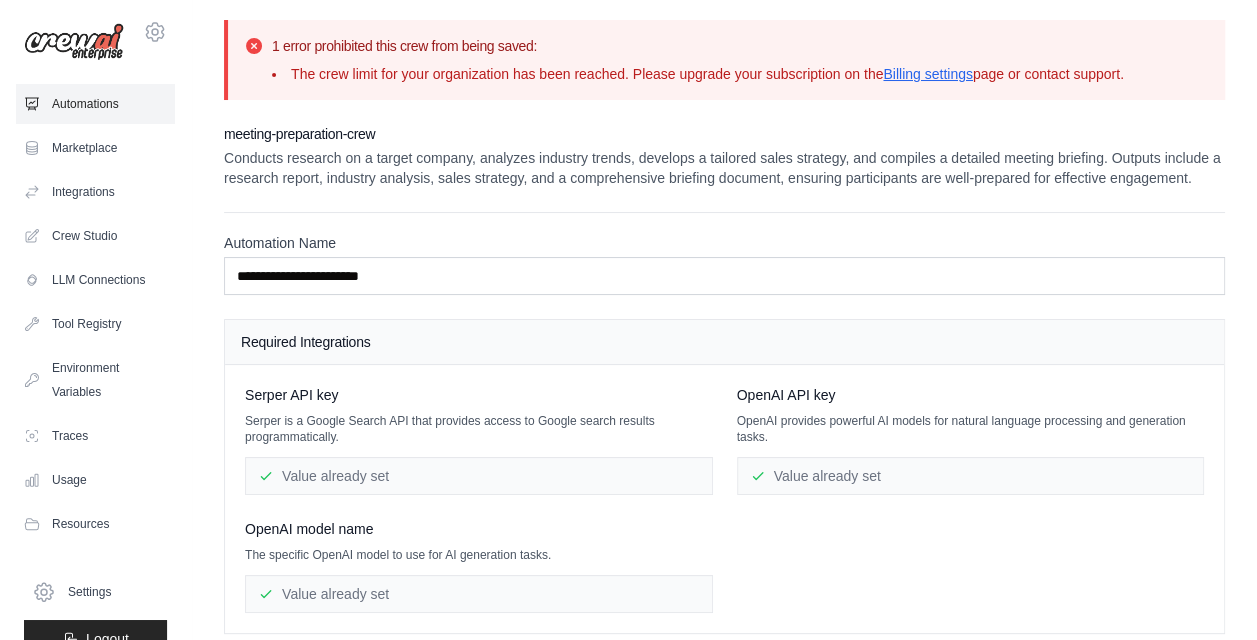 click on "Automations" at bounding box center (95, 104) 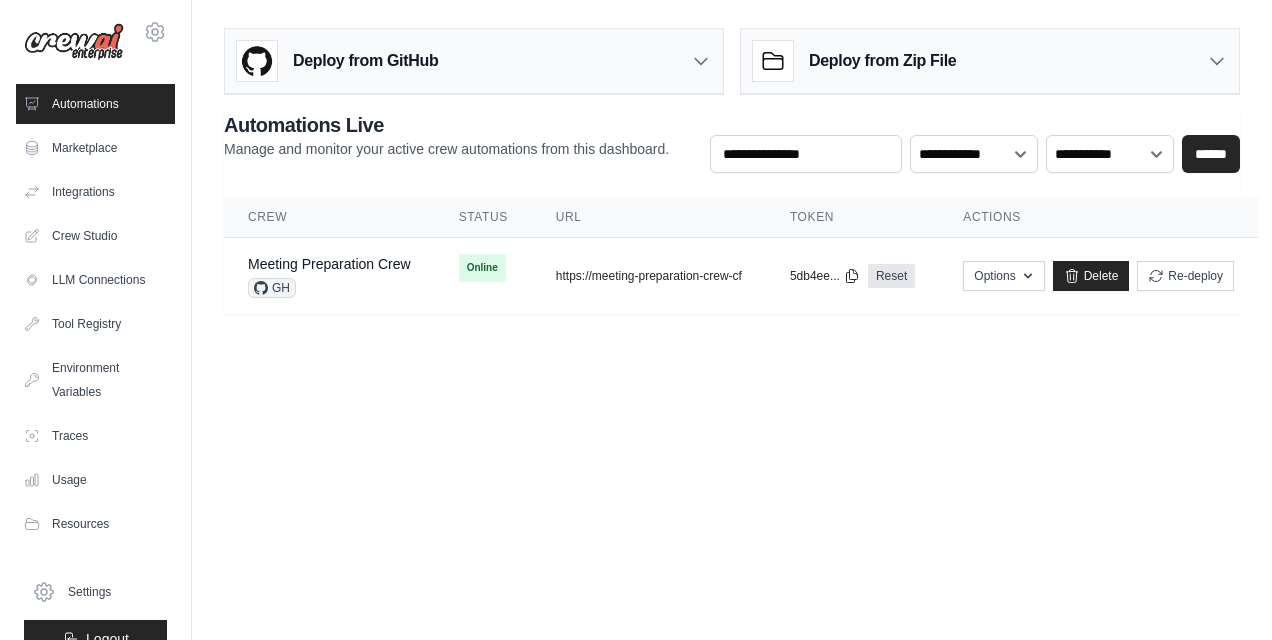 click on "jharsh569.hj@gmail.com
Settings
Automations
Marketplace
Integrations" at bounding box center (636, 320) 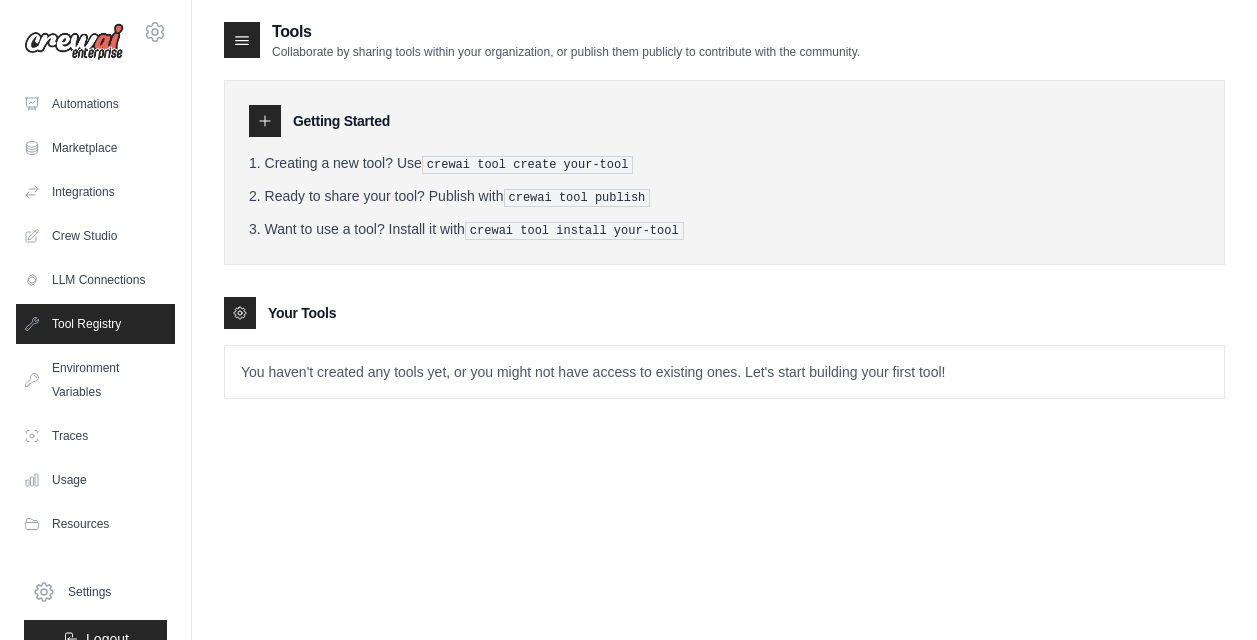 scroll, scrollTop: 0, scrollLeft: 0, axis: both 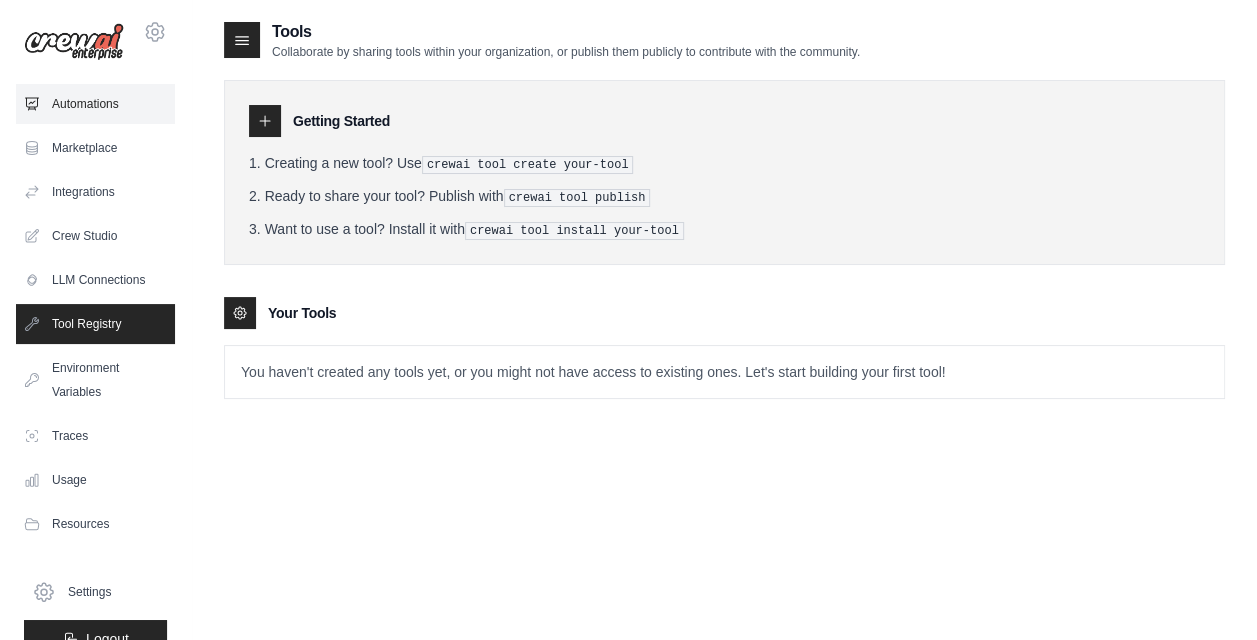 click on "Automations" at bounding box center (95, 104) 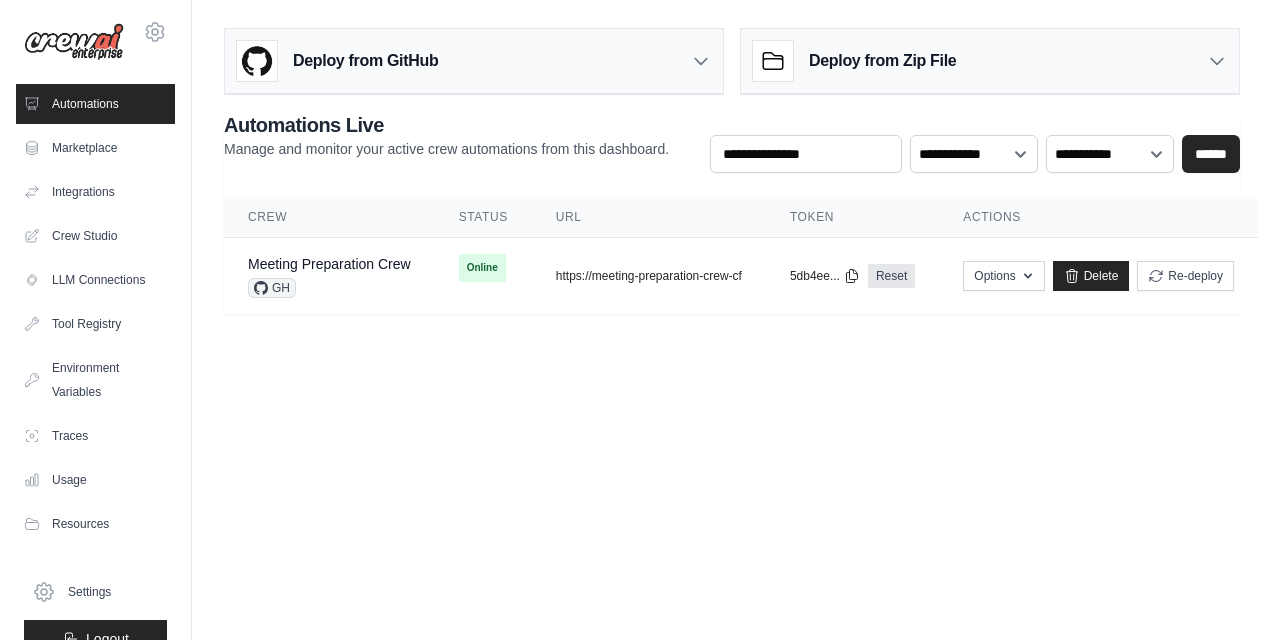 click on "jharsh569.hj@gmail.com
Settings
Automations
Marketplace
Integrations" at bounding box center (636, 320) 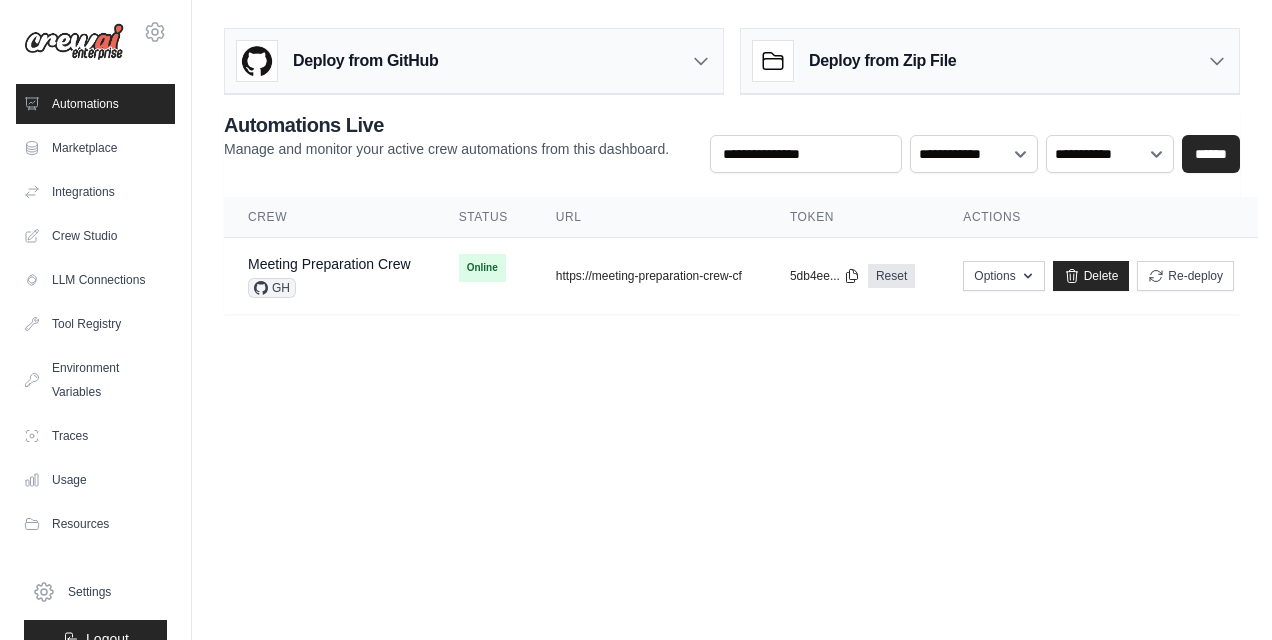 click on "Deploy from GitHub" at bounding box center (474, 61) 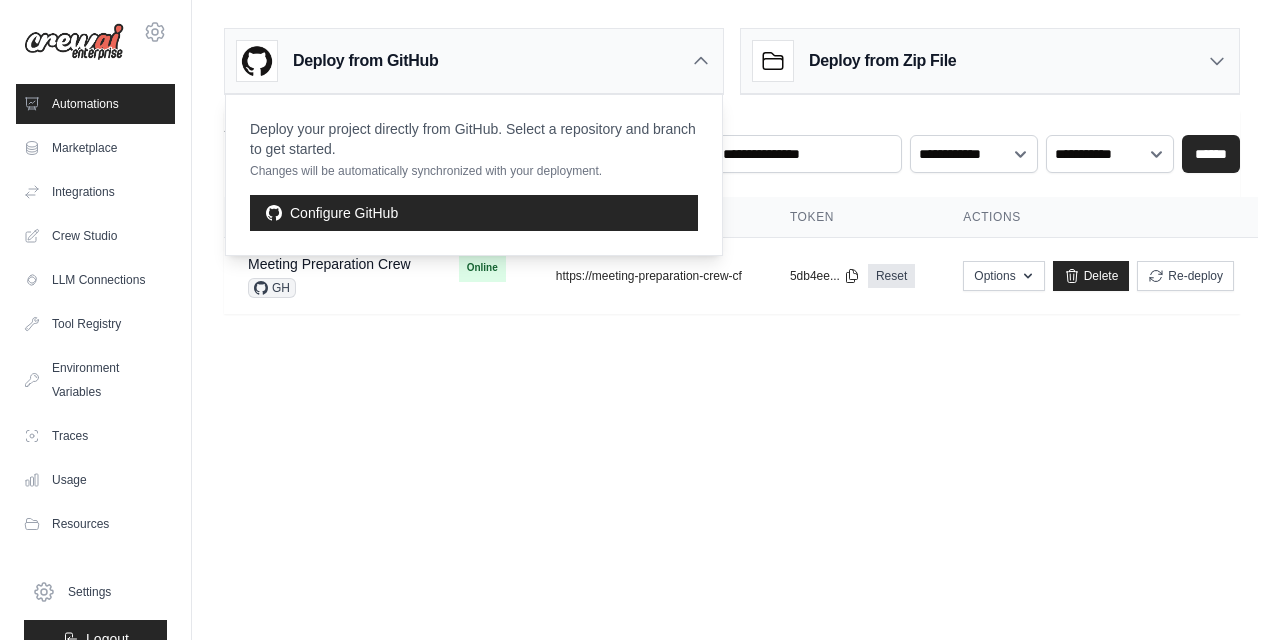 click on "jharsh569.hj@gmail.com
Settings
Automations
Marketplace
Integrations" at bounding box center [636, 320] 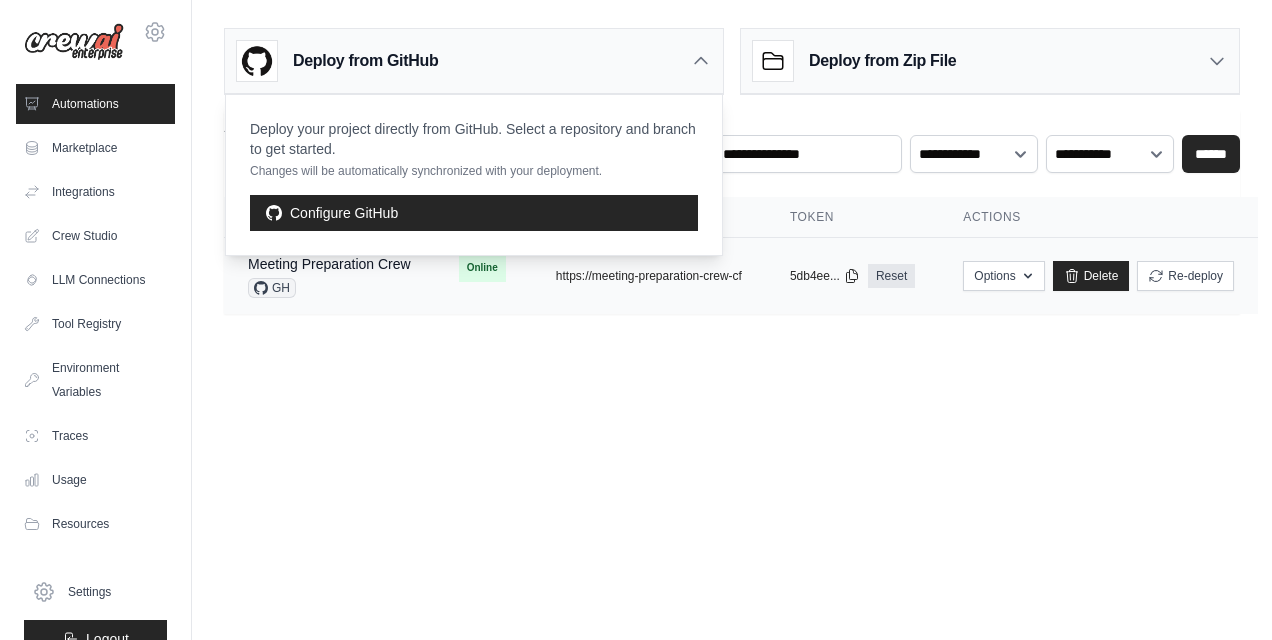 click on "GH" at bounding box center [272, 288] 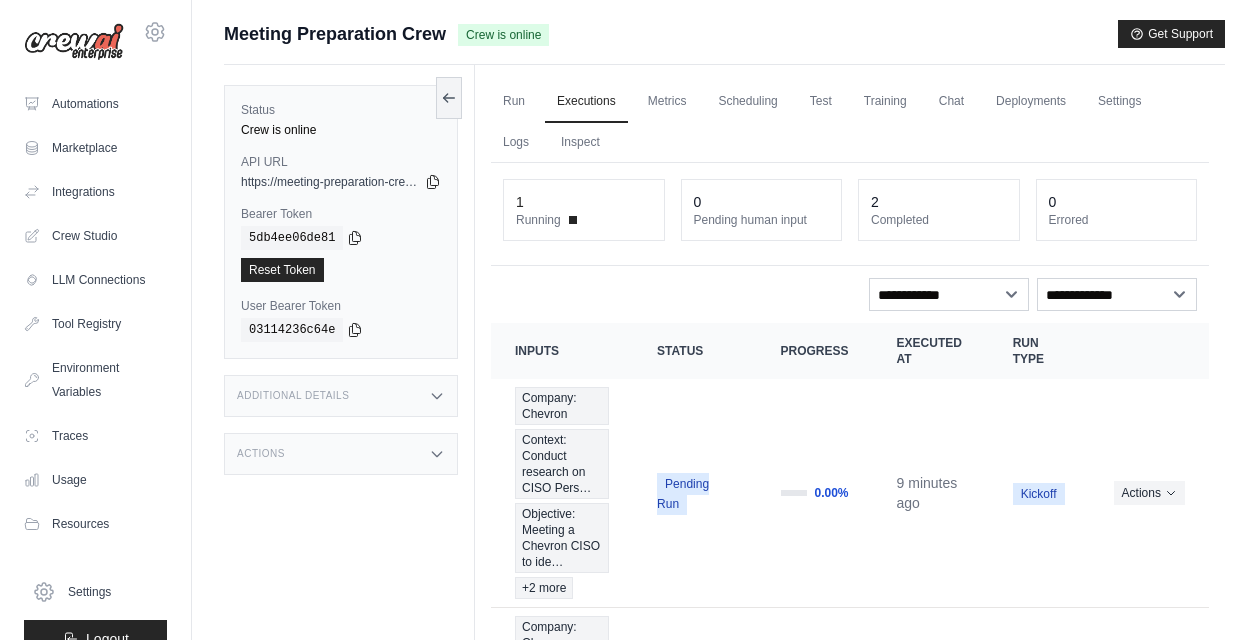 scroll, scrollTop: 0, scrollLeft: 0, axis: both 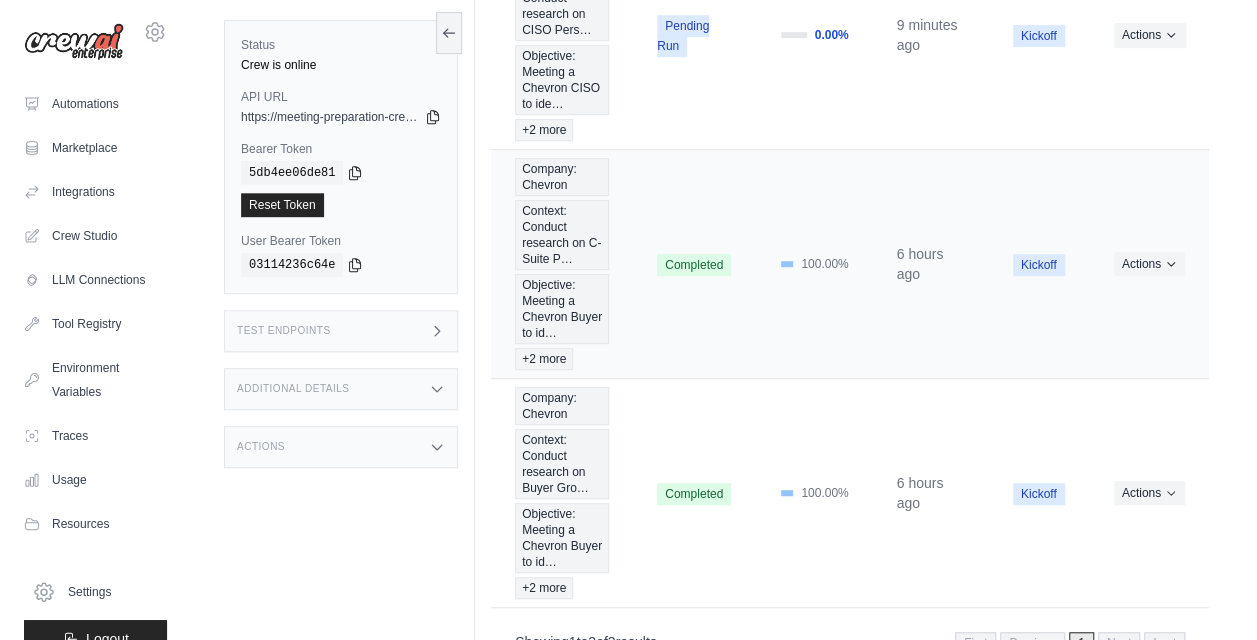 click on "Company:
Chevron
Context:
Conduct research on C-Suite P…
Objective:
Meeting a Chevron Buyer to id…
+2
more" at bounding box center [562, 264] 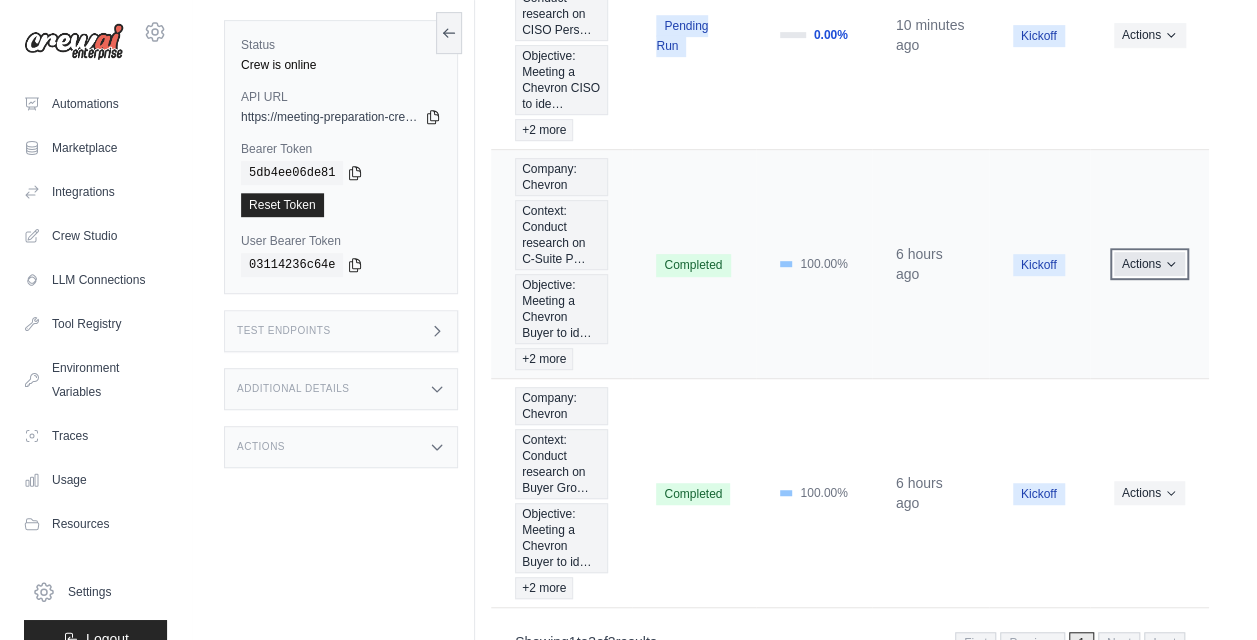 click on "Actions" at bounding box center [1149, 264] 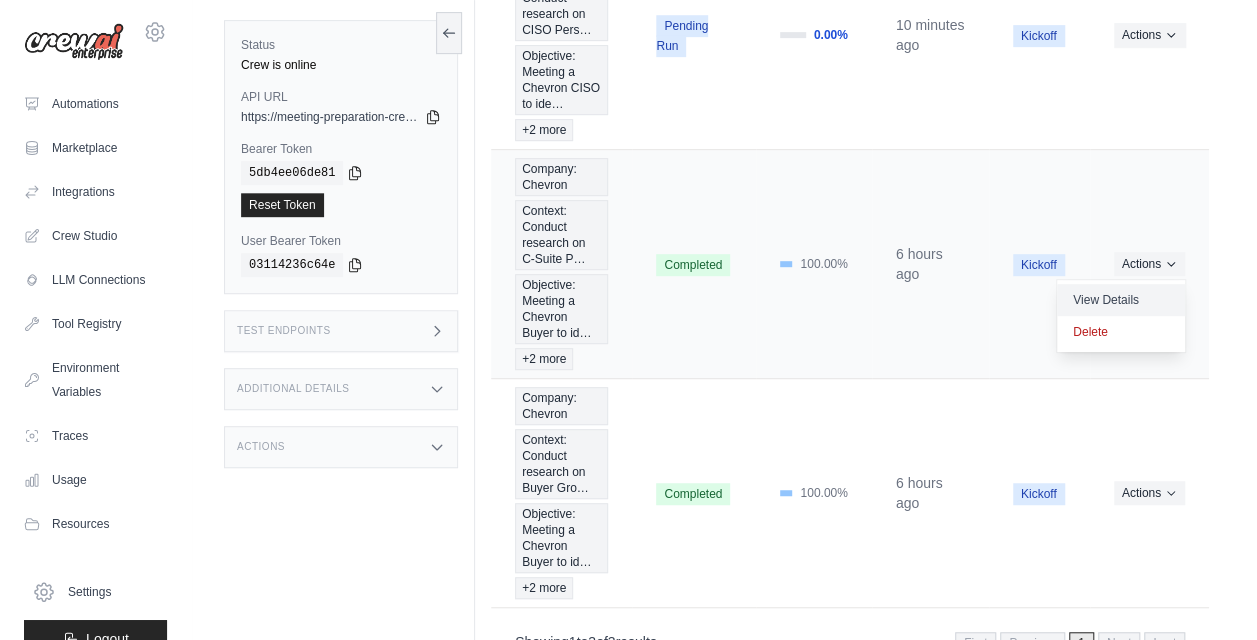 click on "View Details" at bounding box center [1121, 300] 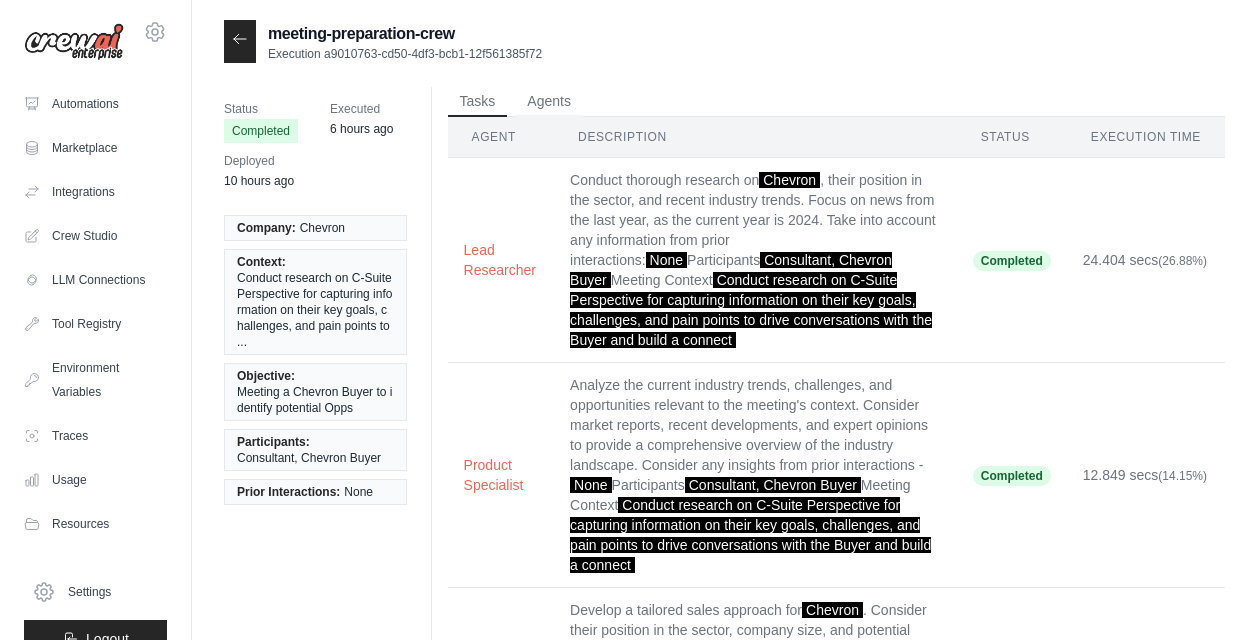 scroll, scrollTop: 0, scrollLeft: 0, axis: both 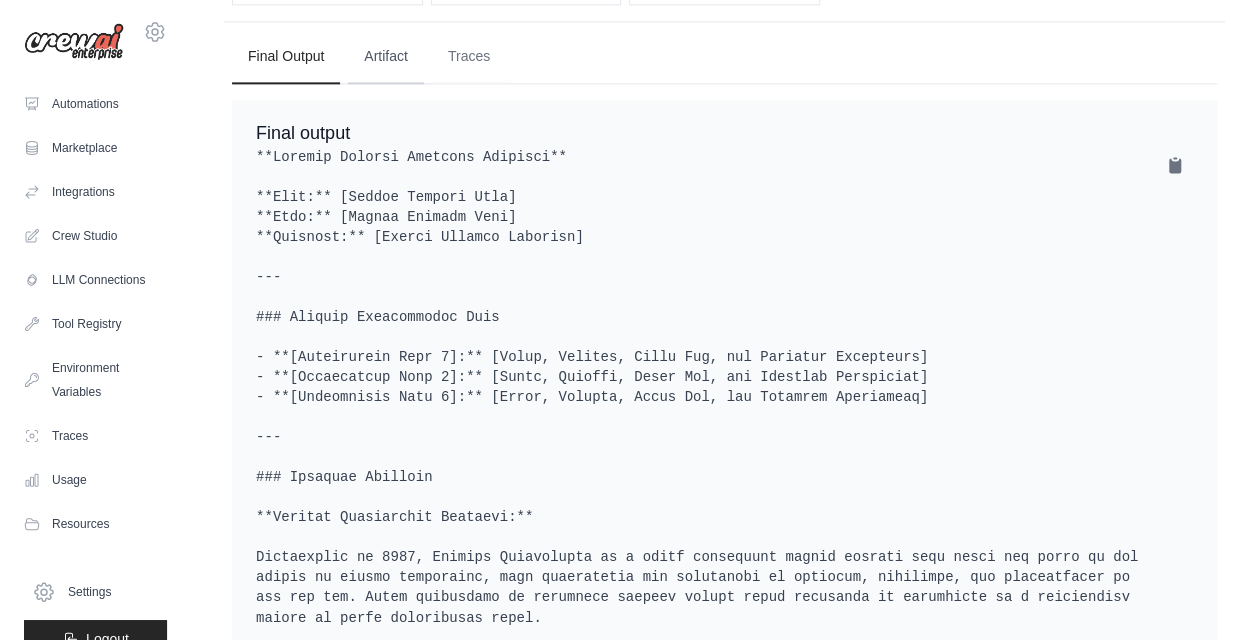 click on "Artifact" at bounding box center (386, 57) 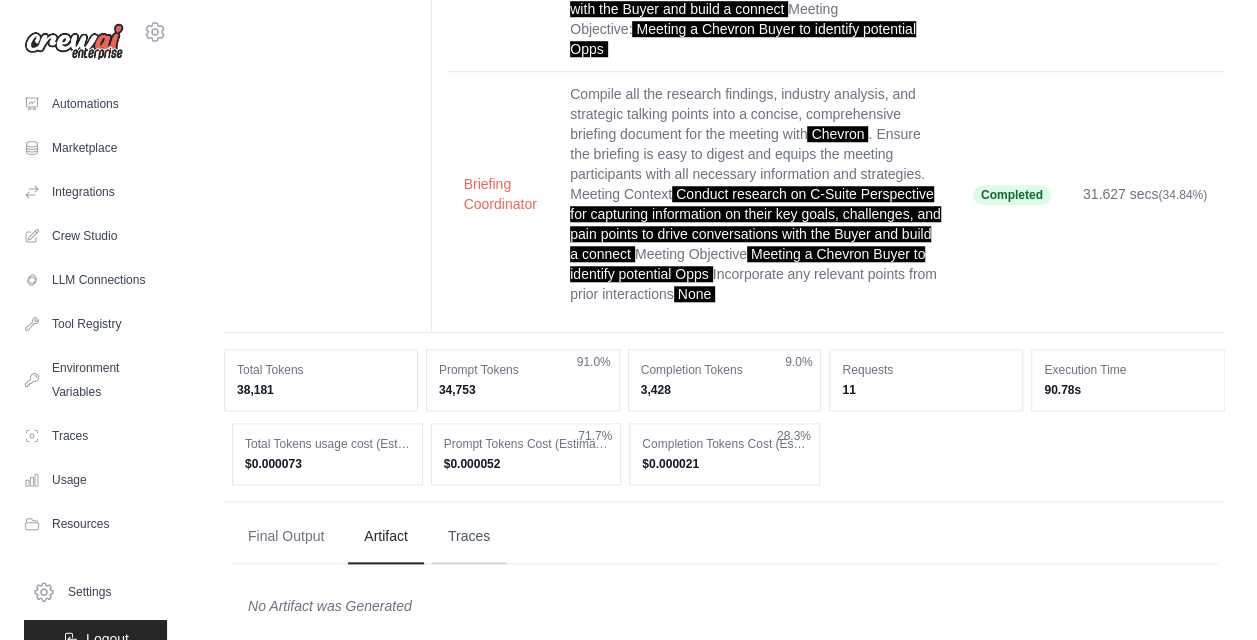 click on "Traces" at bounding box center (469, 537) 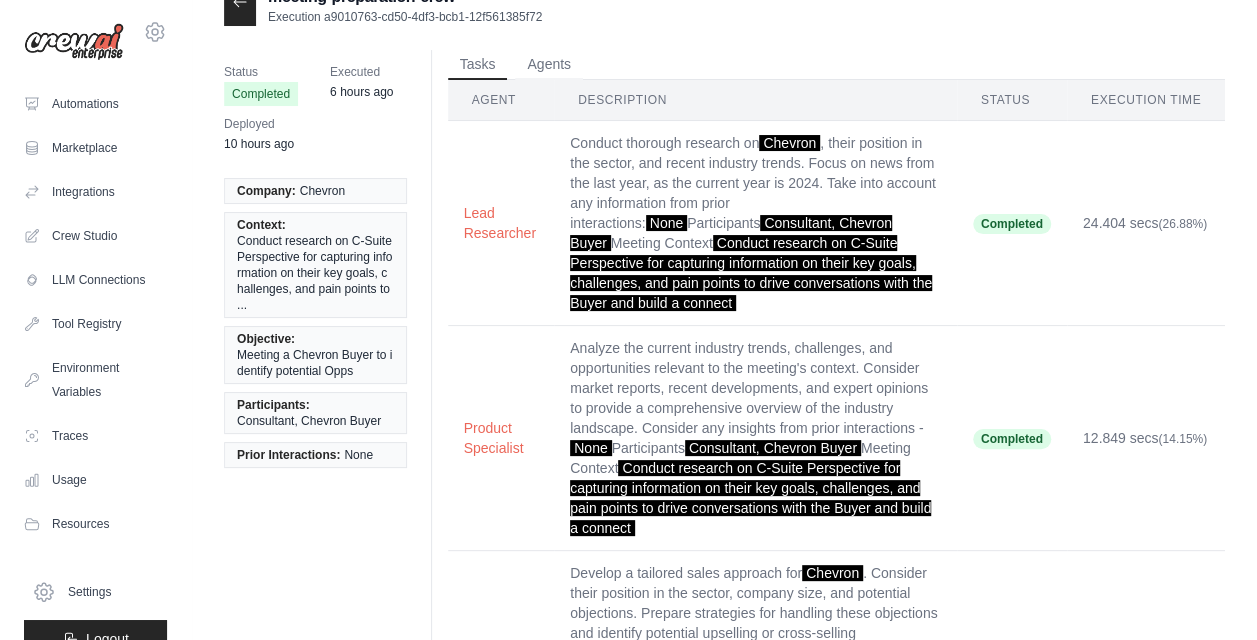 scroll, scrollTop: 0, scrollLeft: 0, axis: both 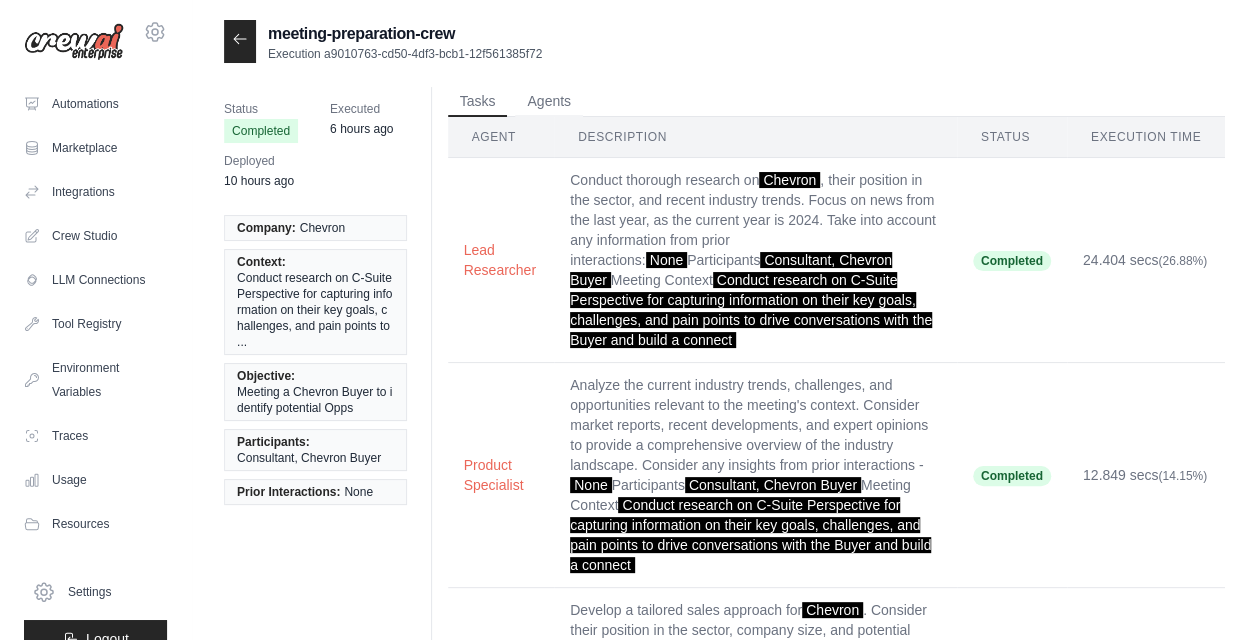 click on "6 hours ago" at bounding box center (361, 129) 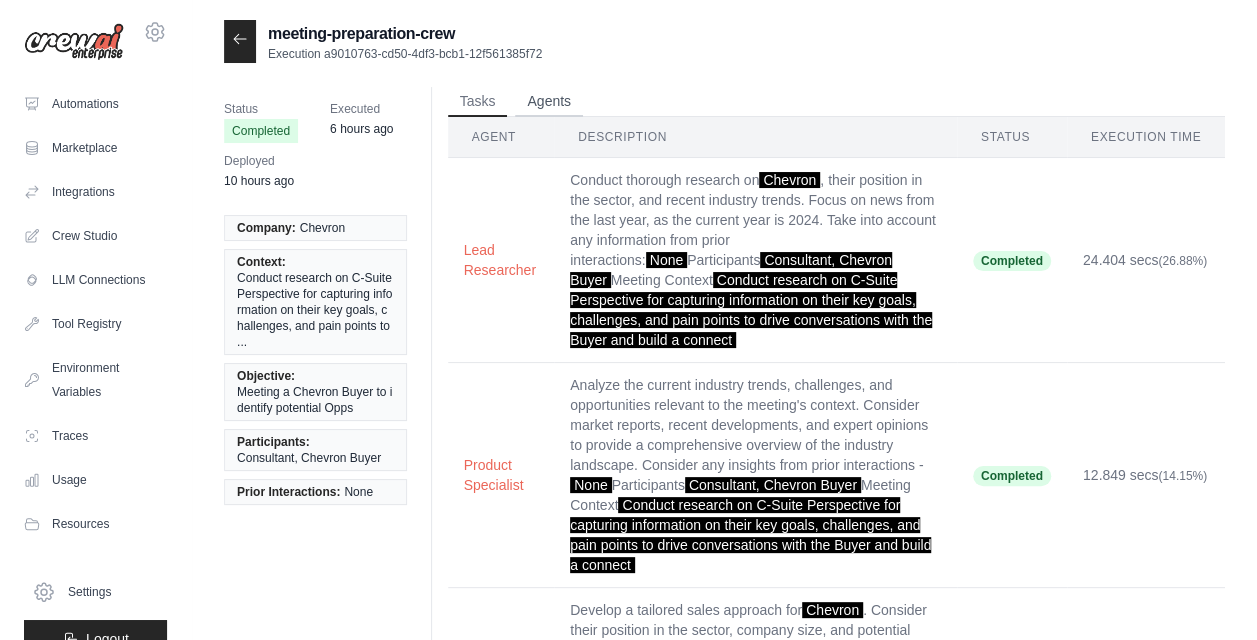 click on "Agents" at bounding box center [549, 102] 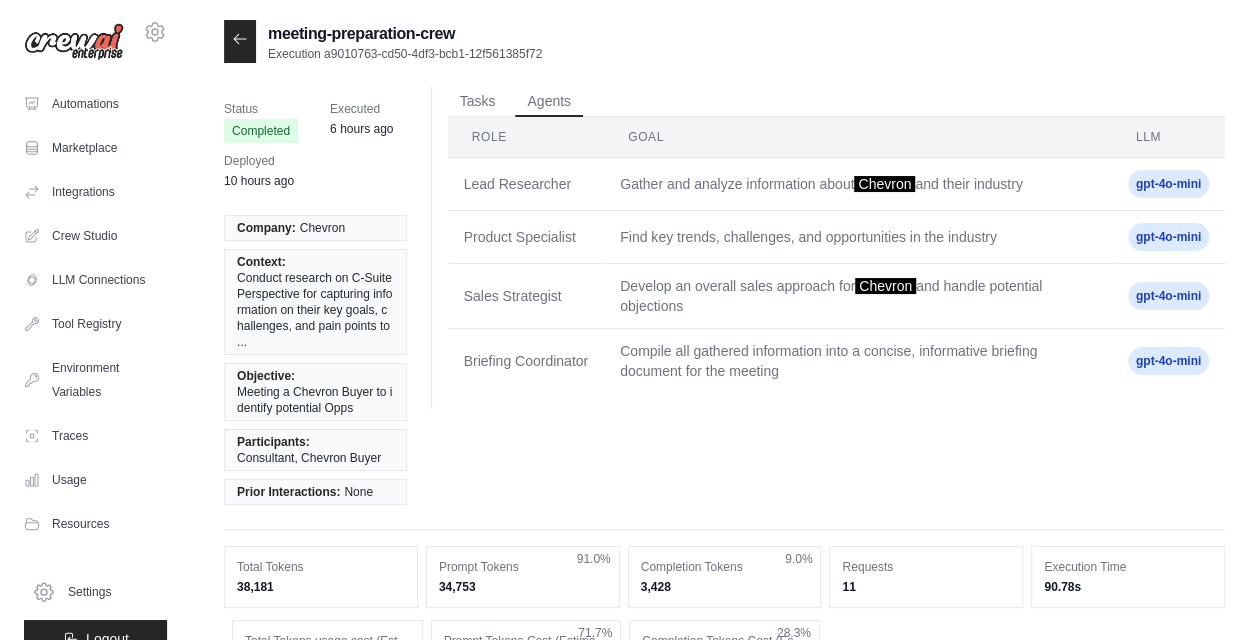 click on "Lead Researcher" at bounding box center [526, 184] 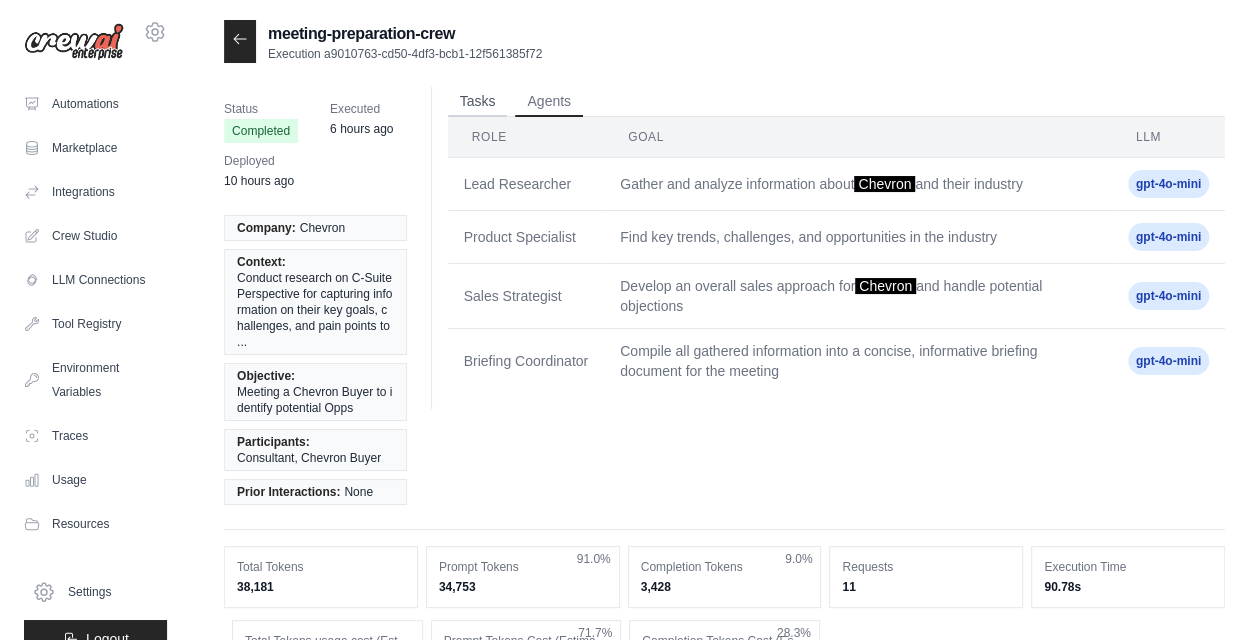 click on "Tasks" at bounding box center (478, 102) 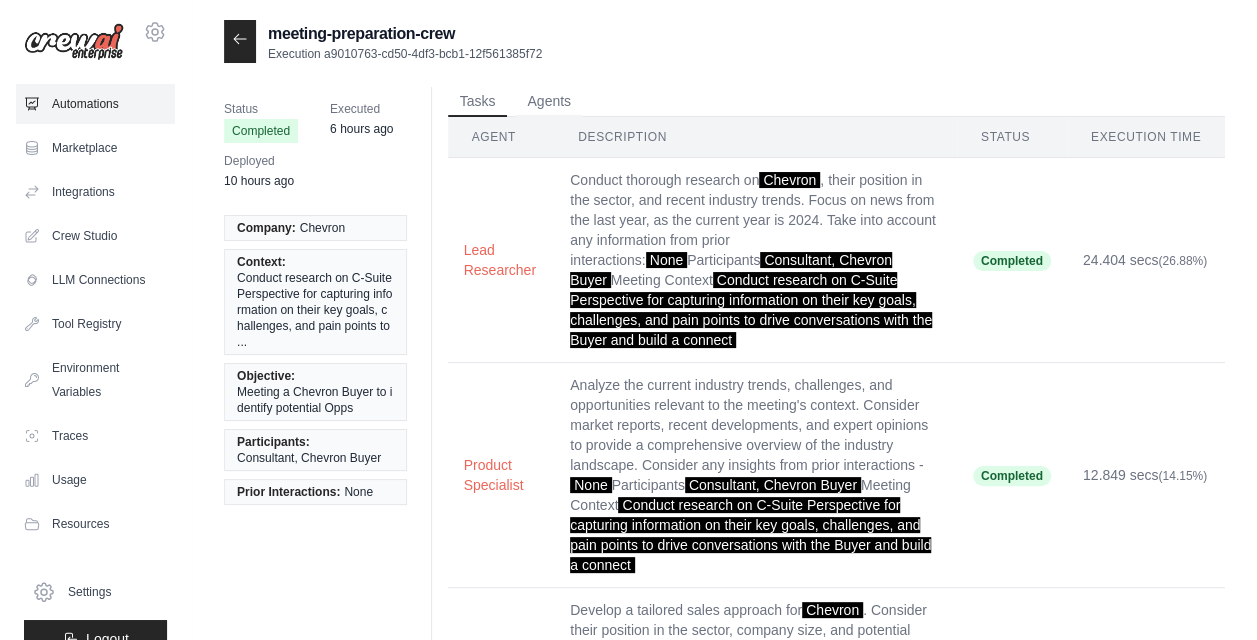 click on "Automations" at bounding box center (95, 104) 